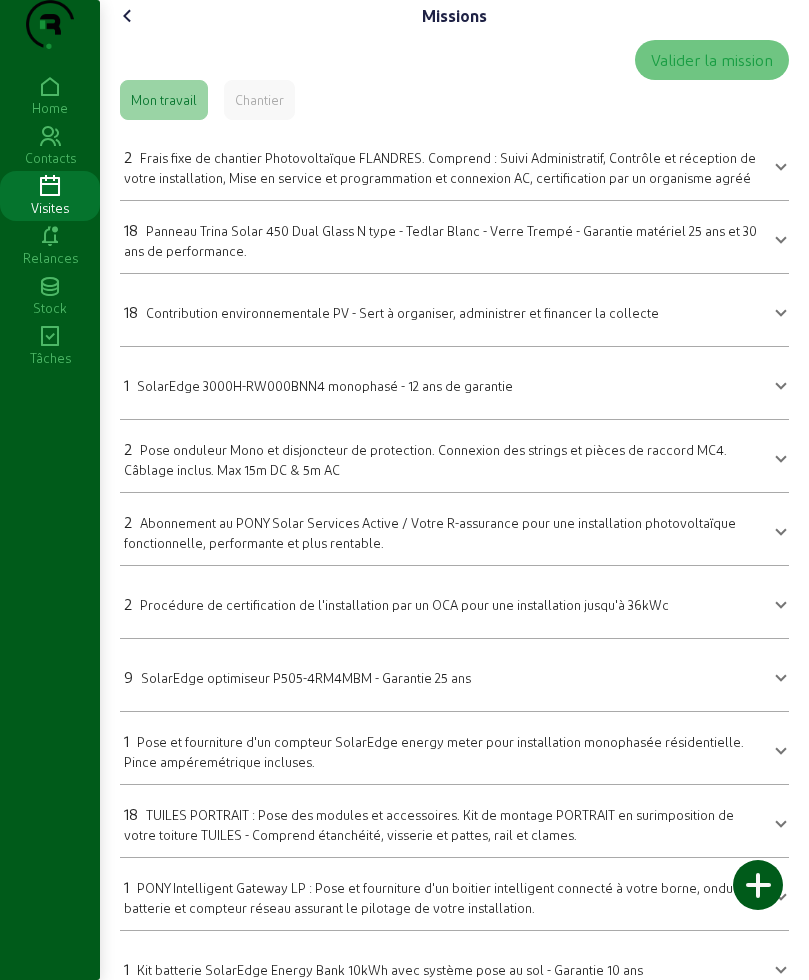 scroll, scrollTop: 0, scrollLeft: 0, axis: both 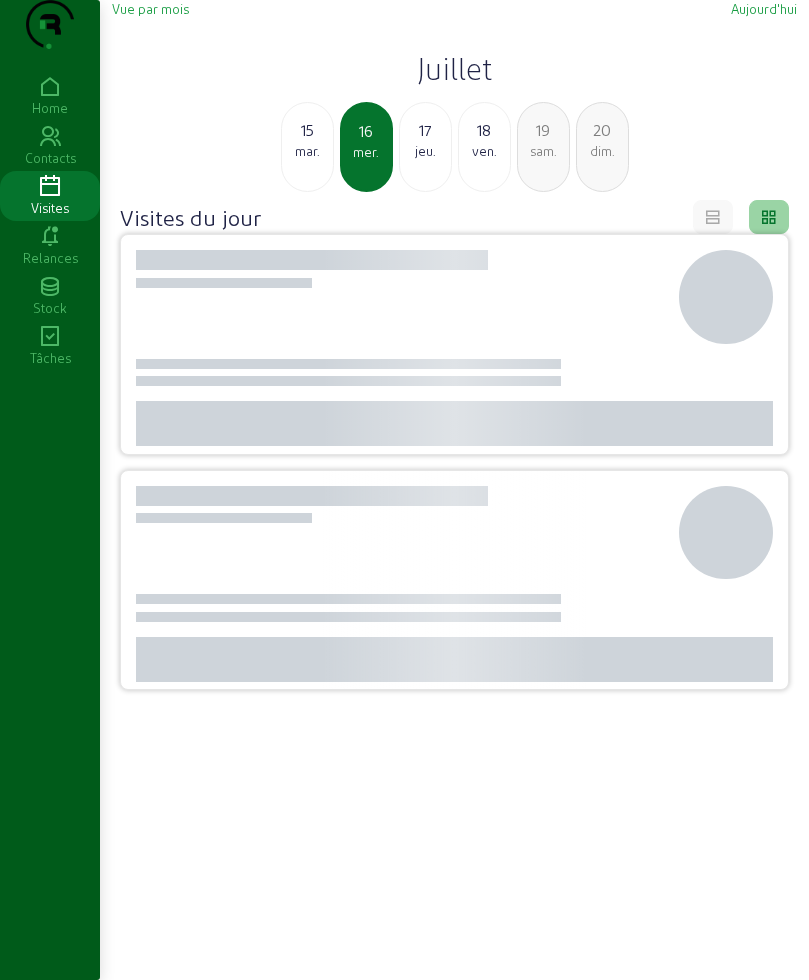 click on "jeu." 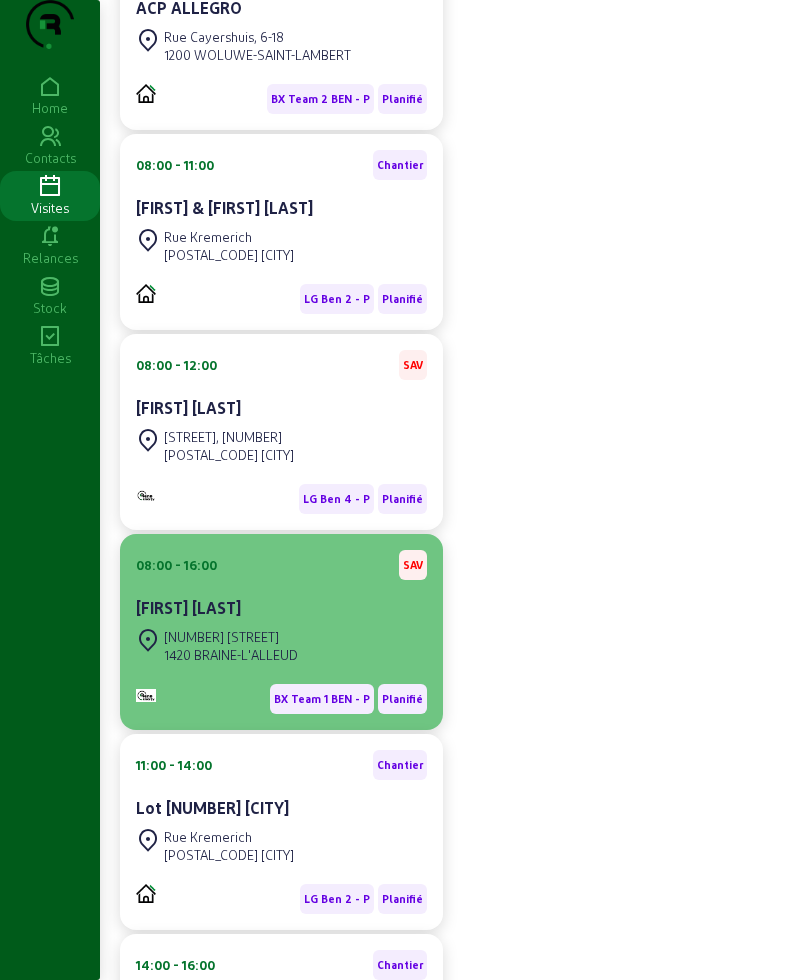 scroll, scrollTop: 757, scrollLeft: 0, axis: vertical 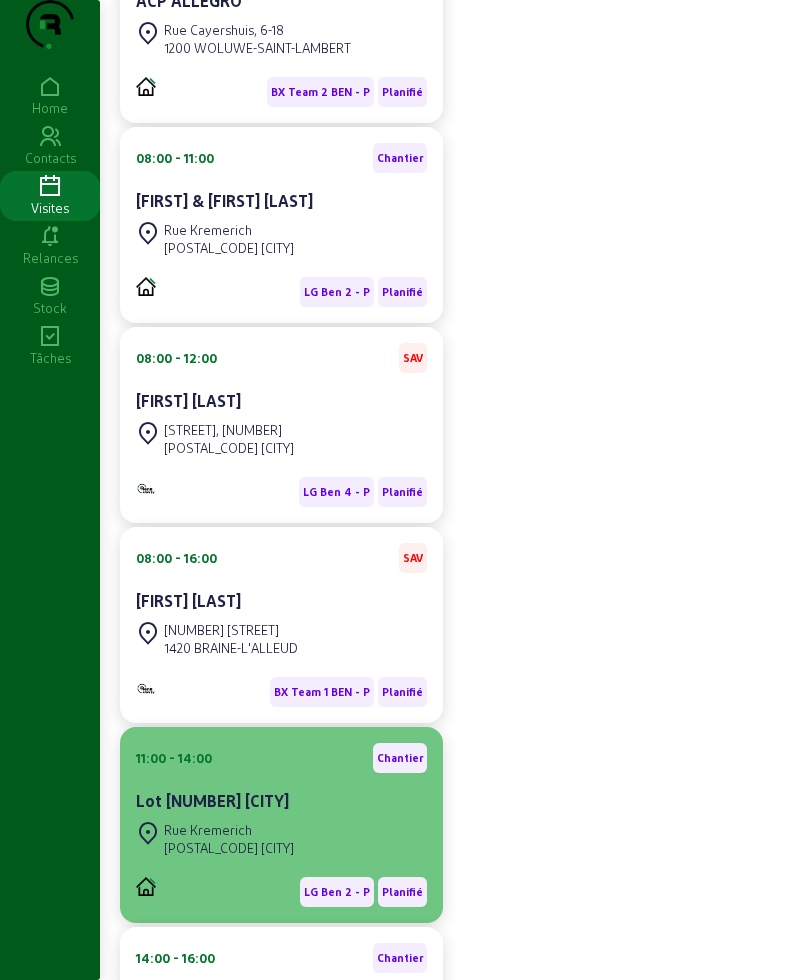 click on "LG Ben 2 - P Planifié" 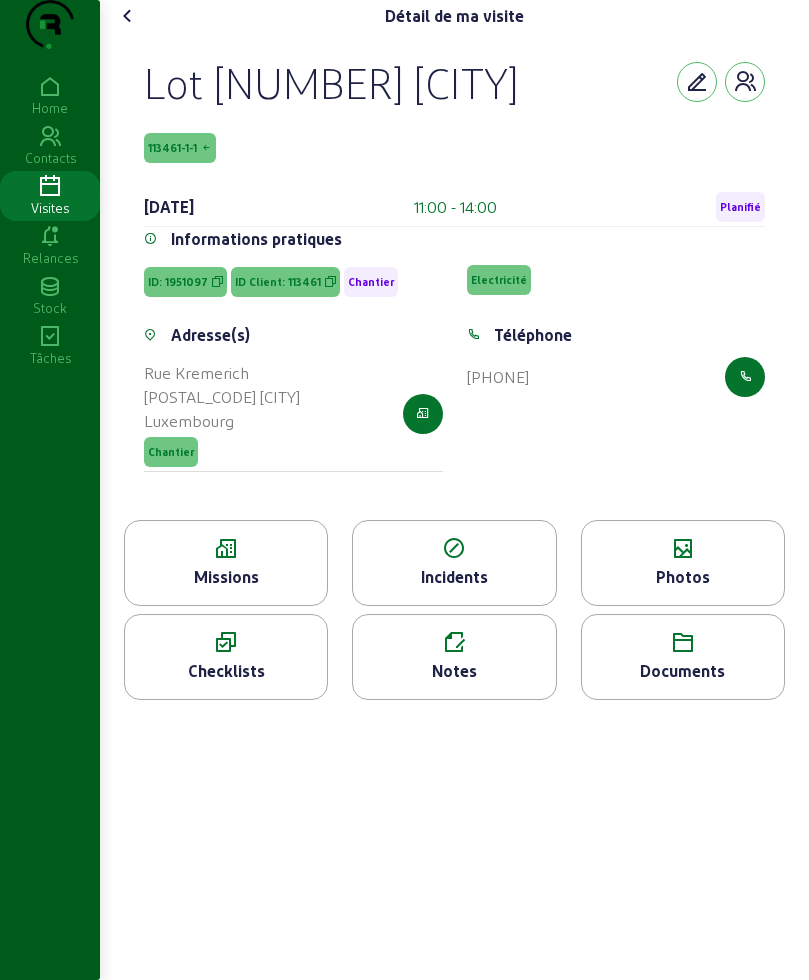 scroll, scrollTop: 0, scrollLeft: 0, axis: both 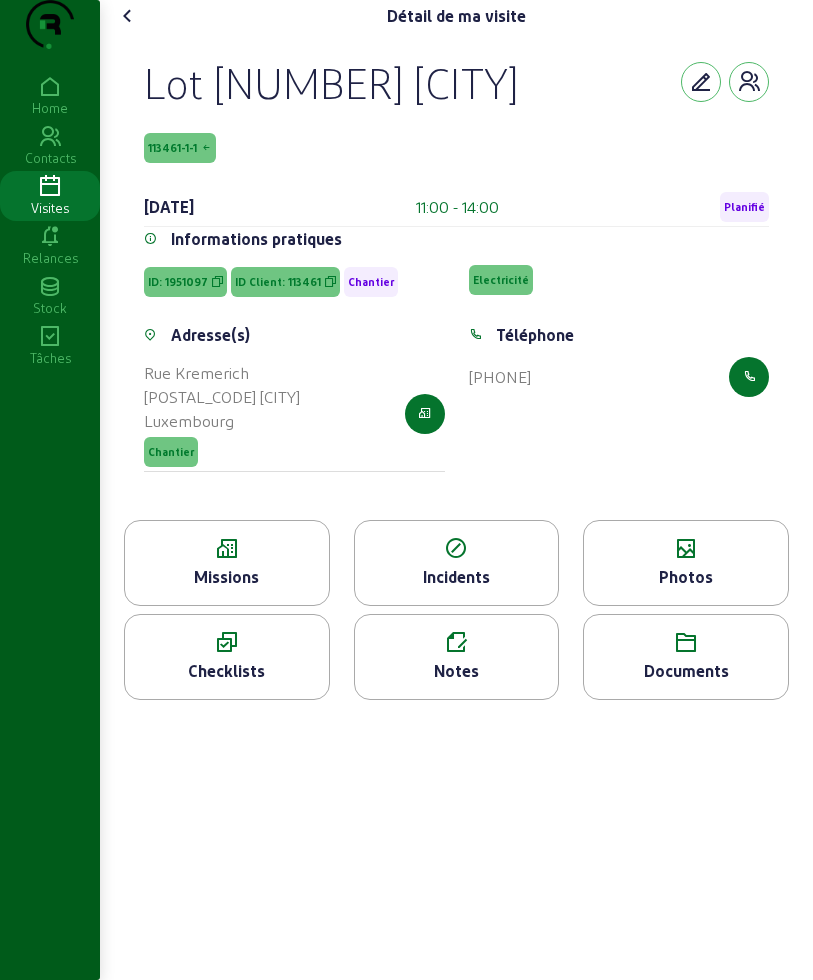 click on "Missions" 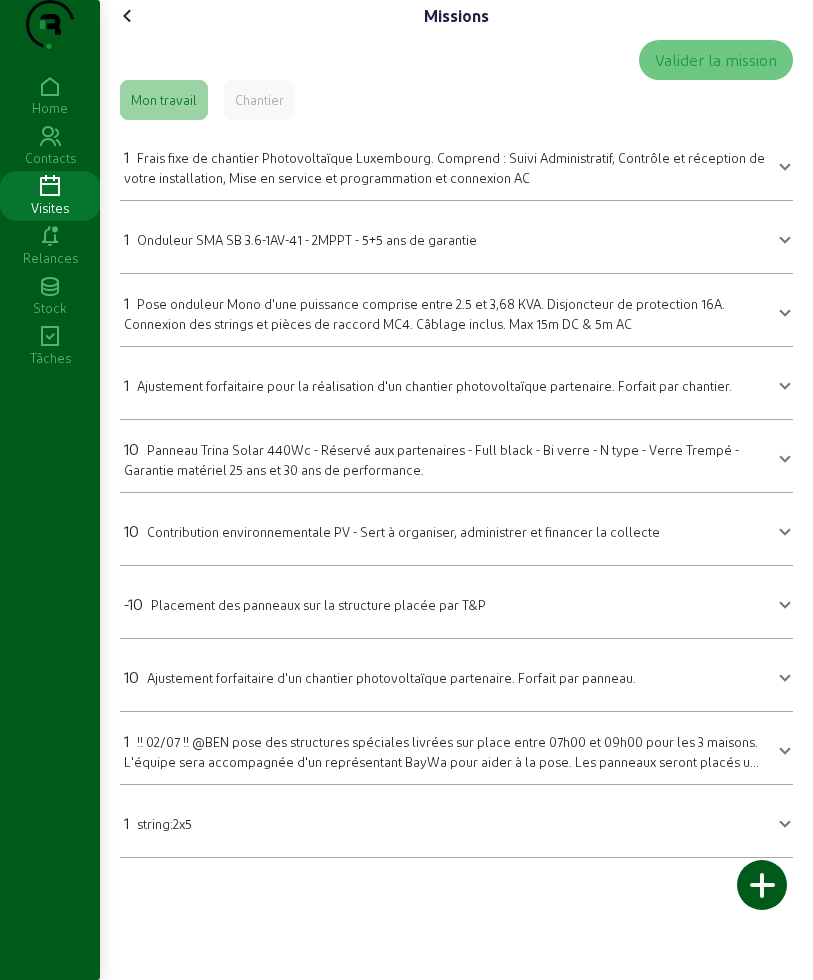 click on "Chantier" 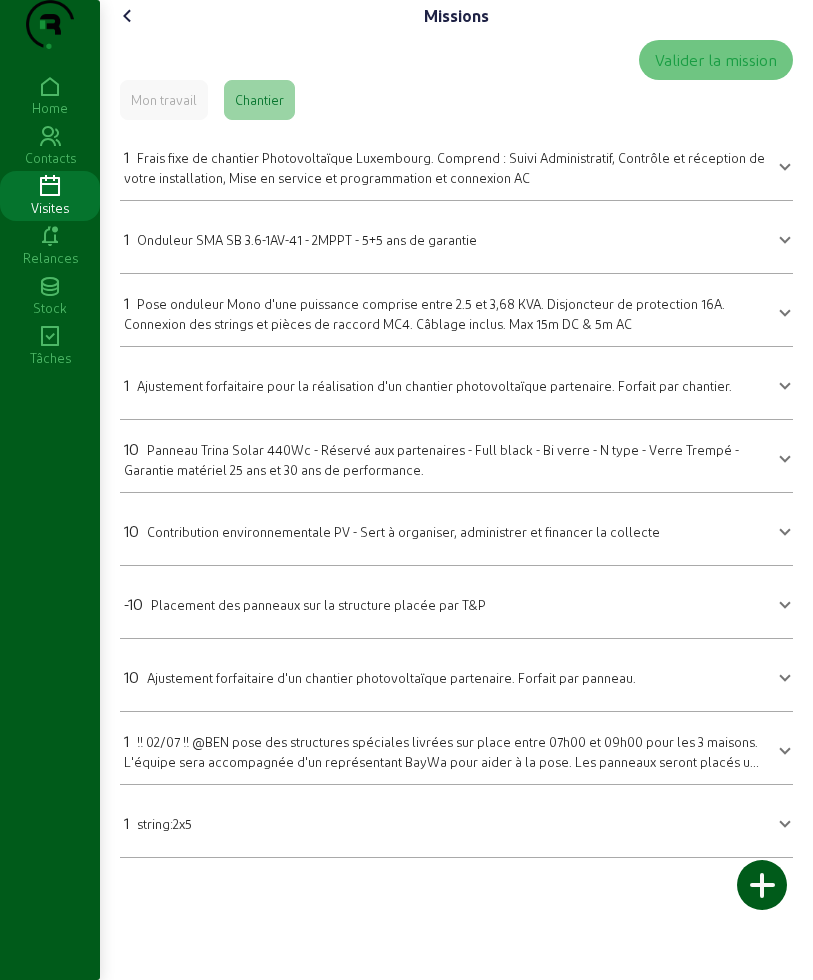 click 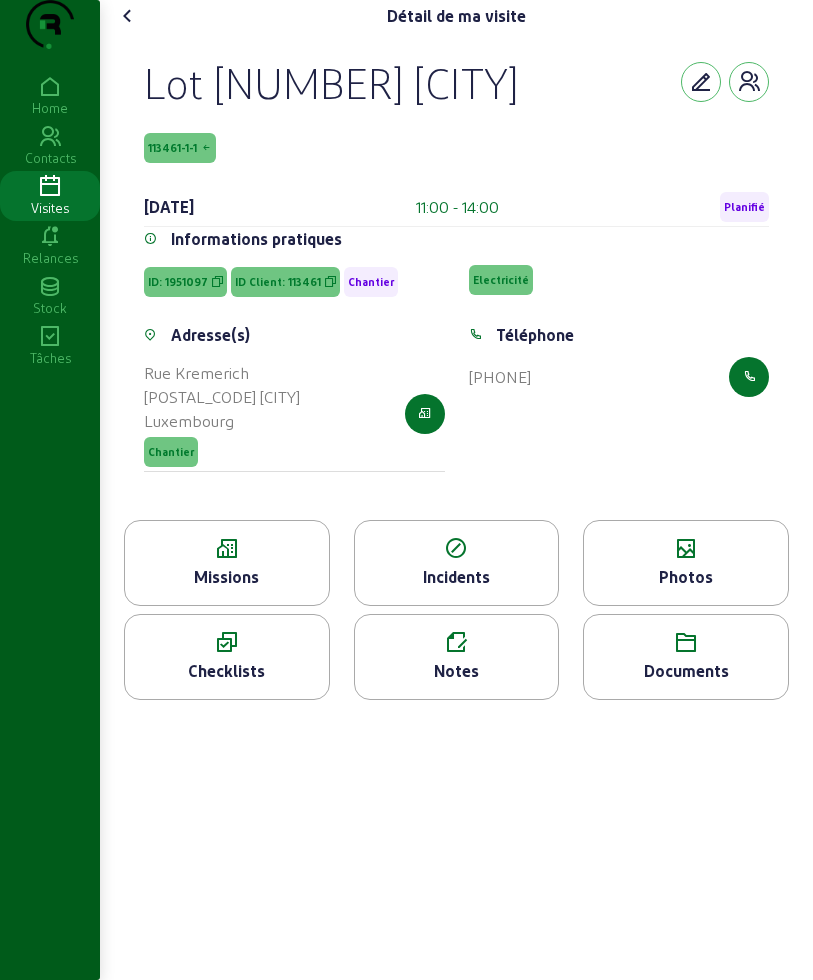click 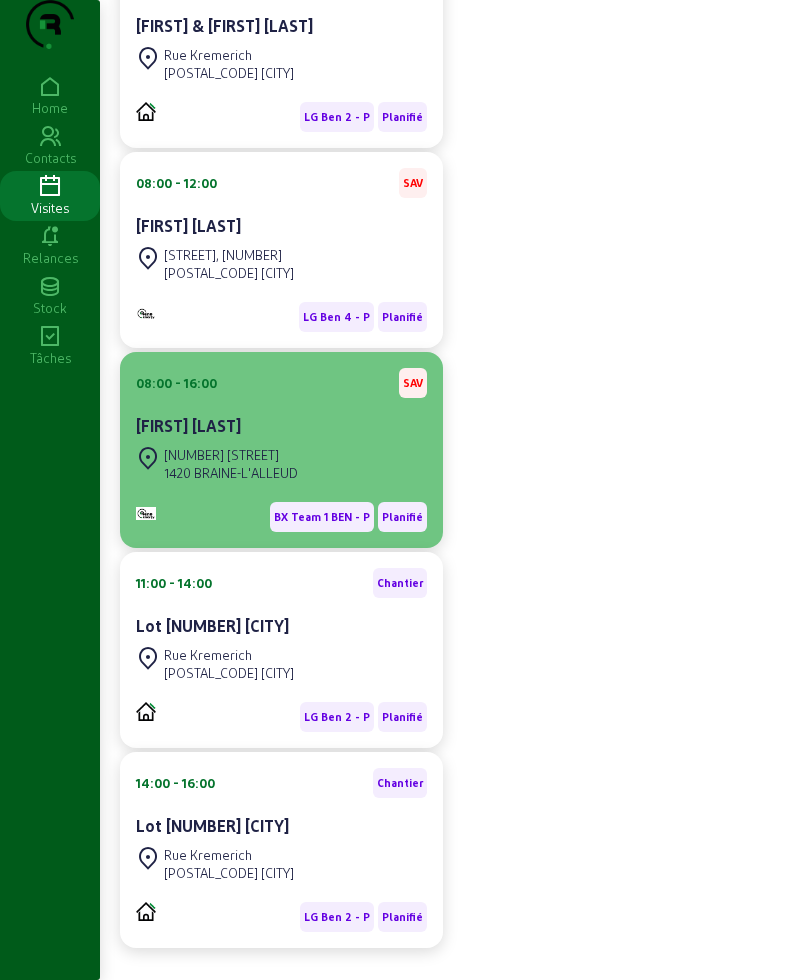 scroll, scrollTop: 888, scrollLeft: 0, axis: vertical 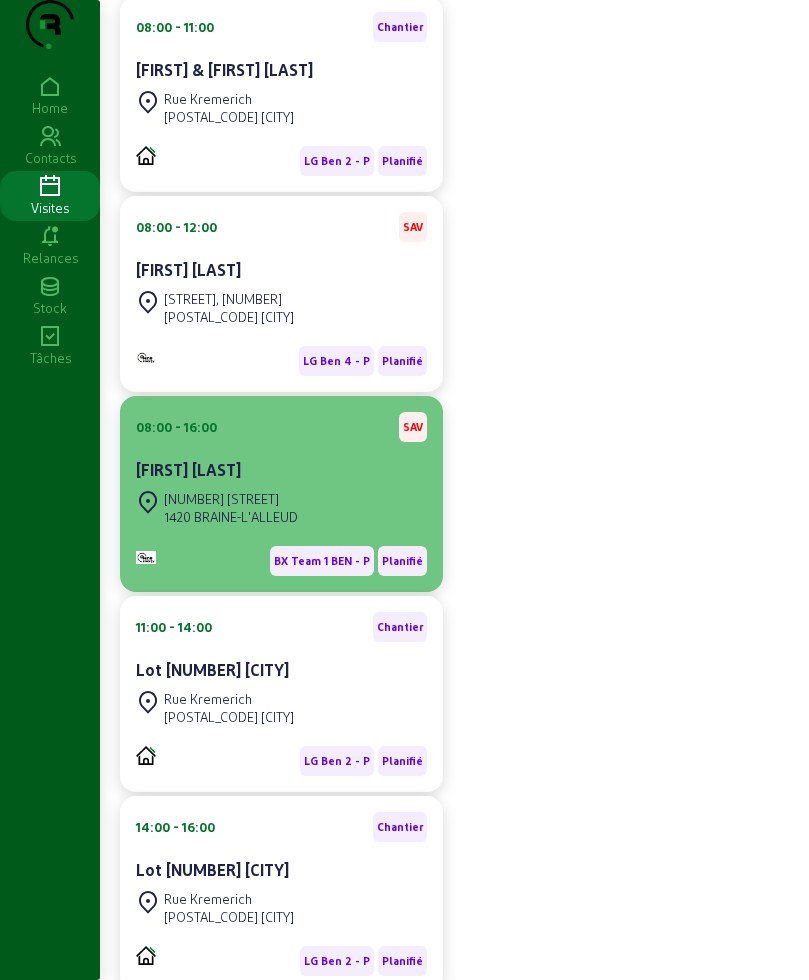 click on "34 Rue du Charron 1420 BRAINE-L'ALLEUD" 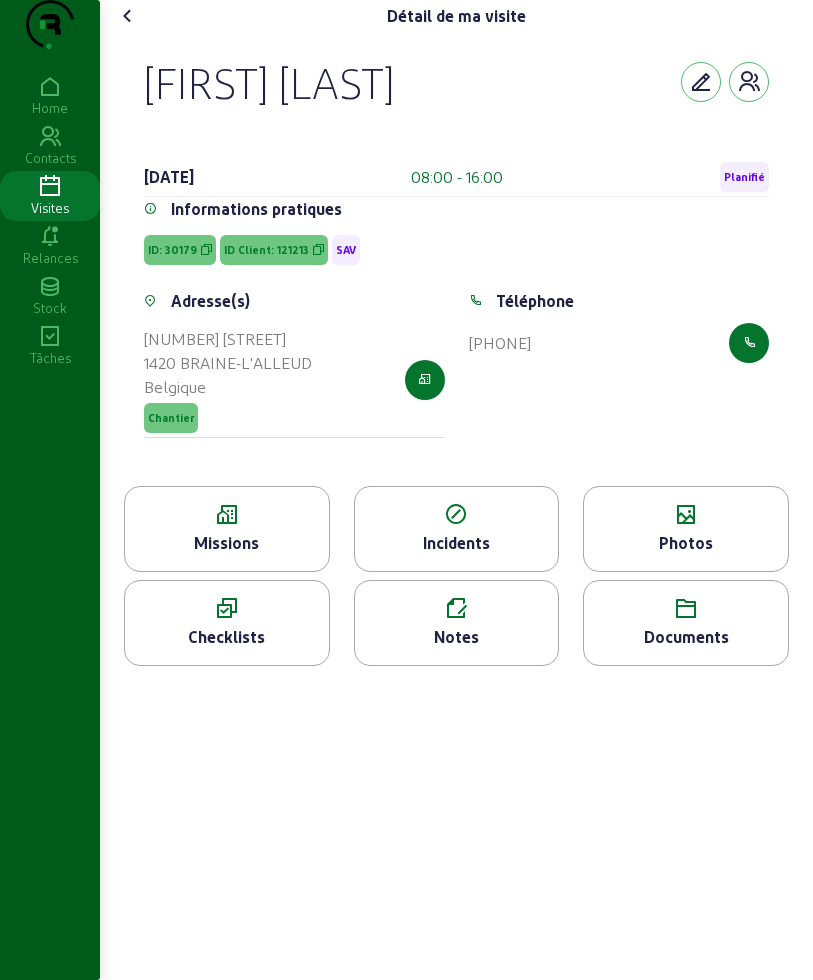 click 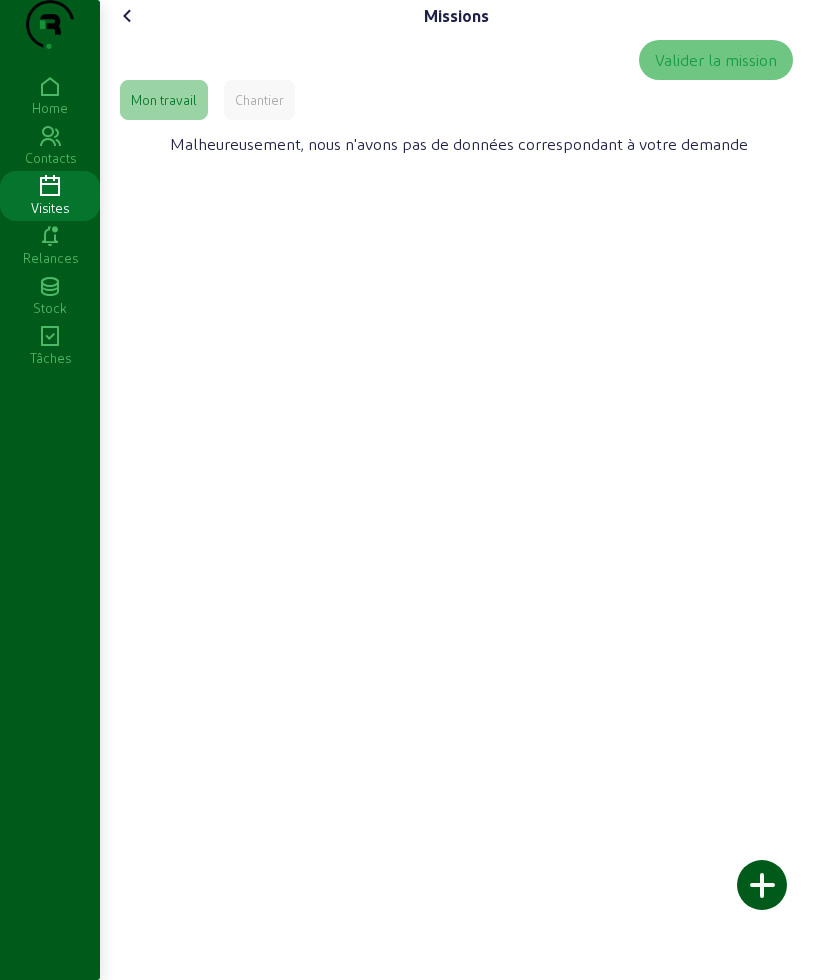 click on "Chantier" 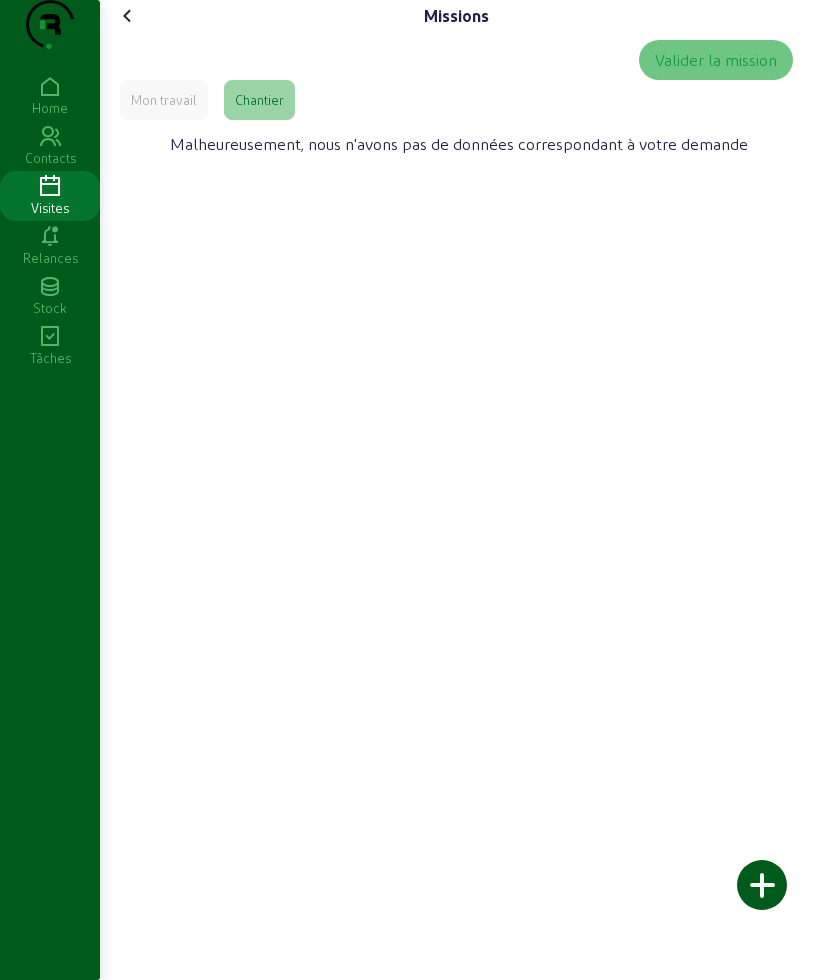 click 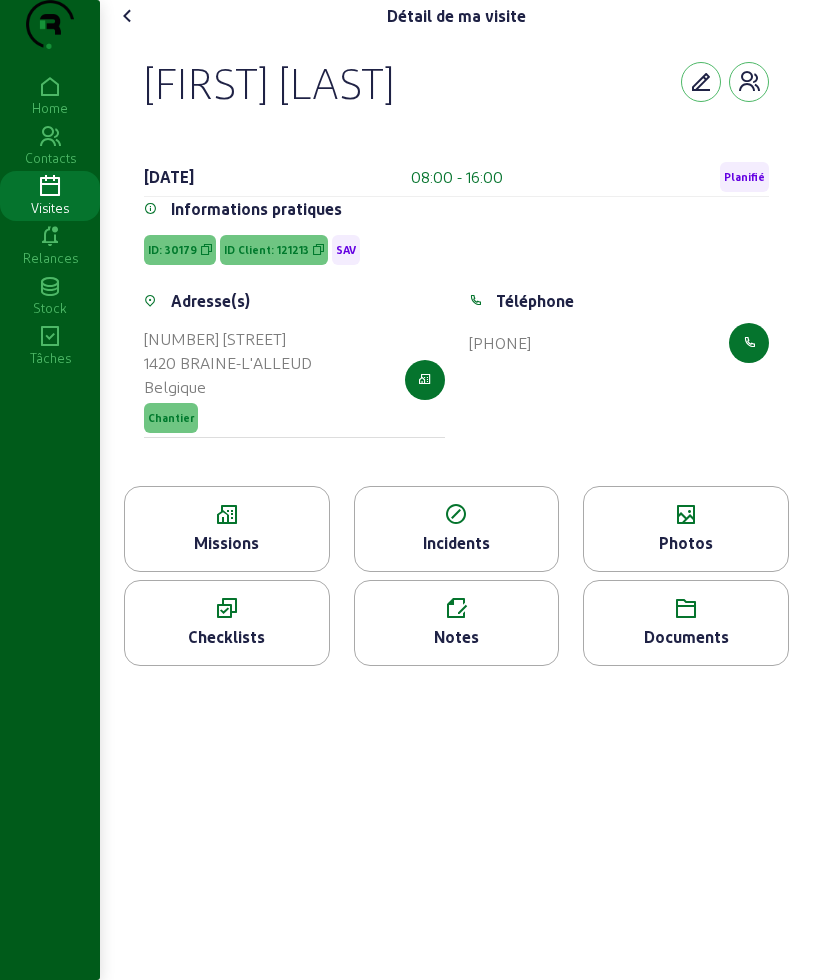 click 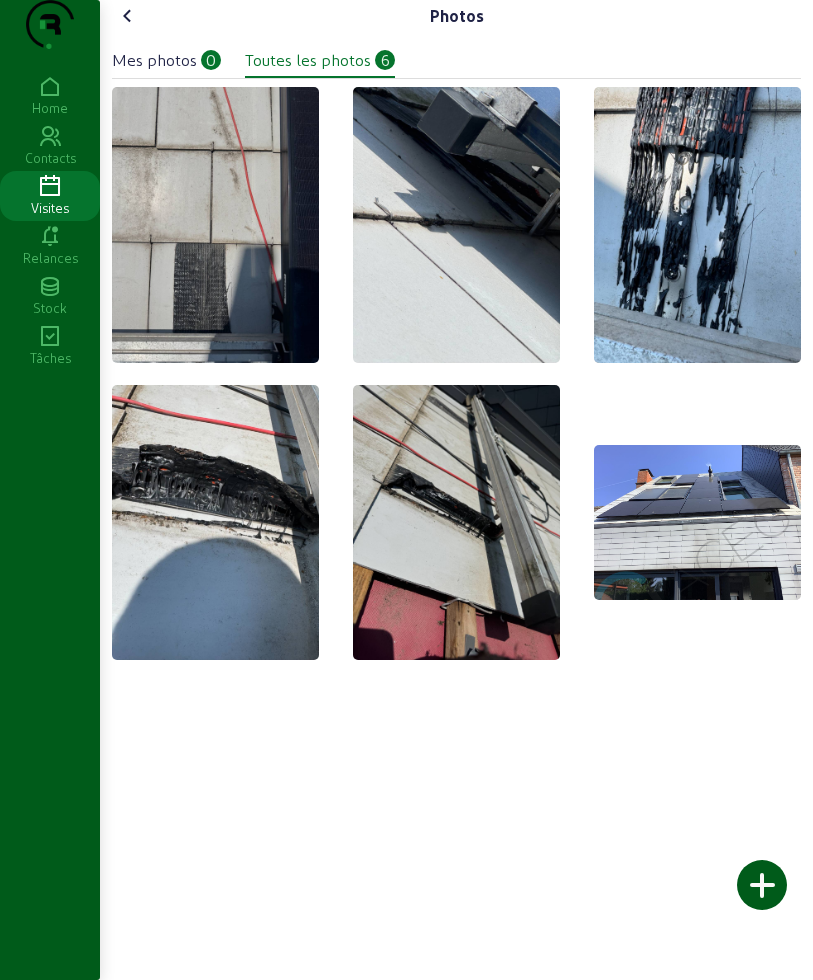click 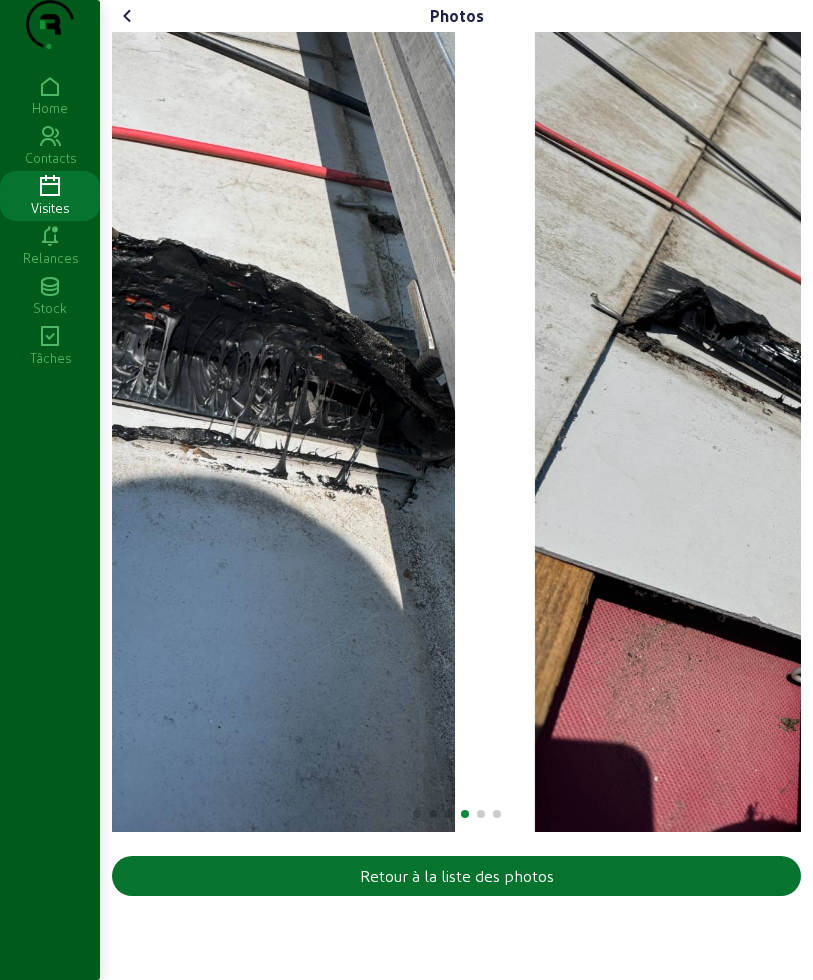 click on "Photos  Retour à la liste des photos Home Contacts Visites Relances Stock Tâches" at bounding box center [406, 490] 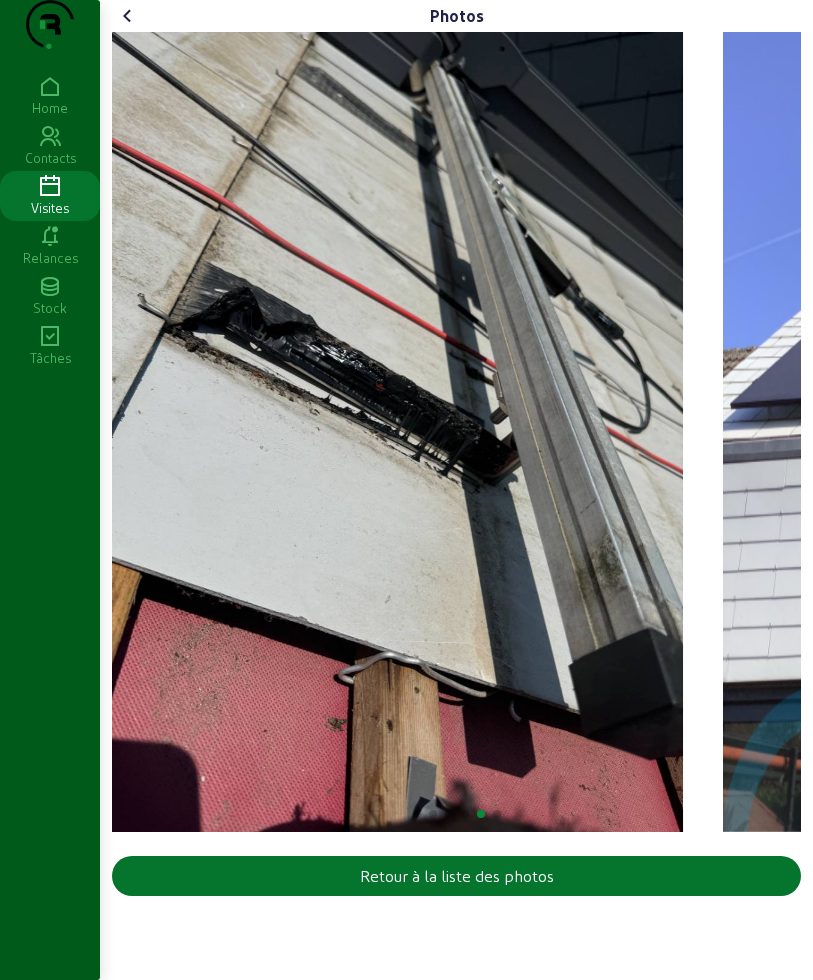 click 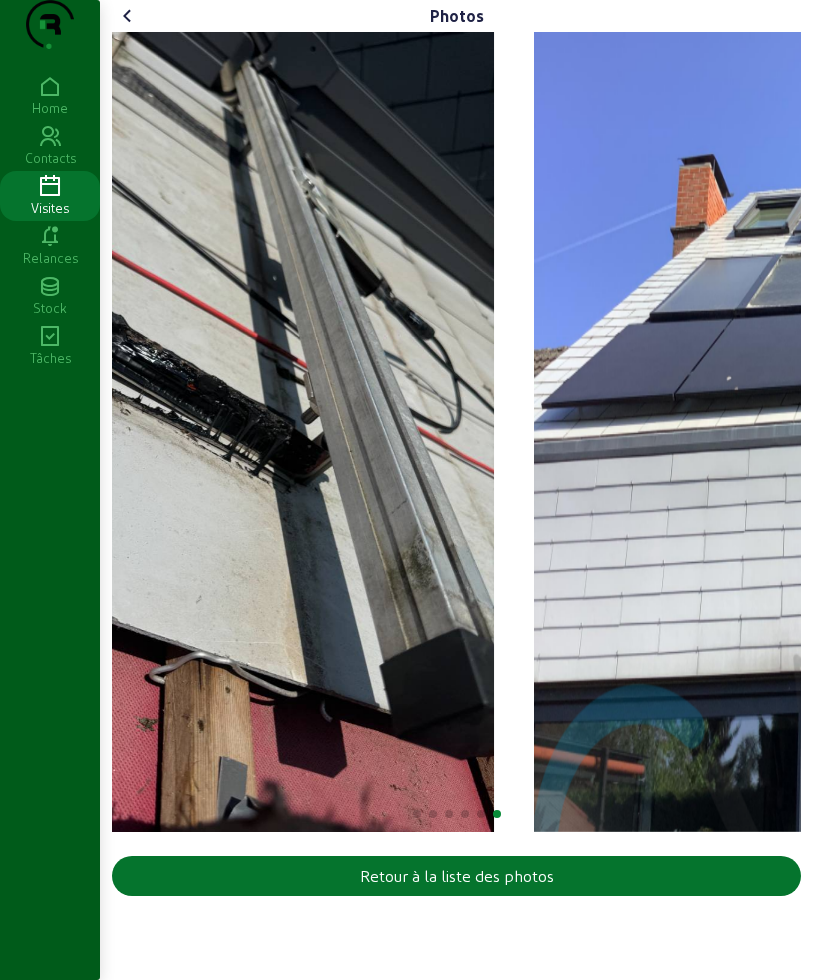 click on "Photos  Retour à la liste des photos Home Contacts Visites Relances Stock Tâches" at bounding box center (406, 490) 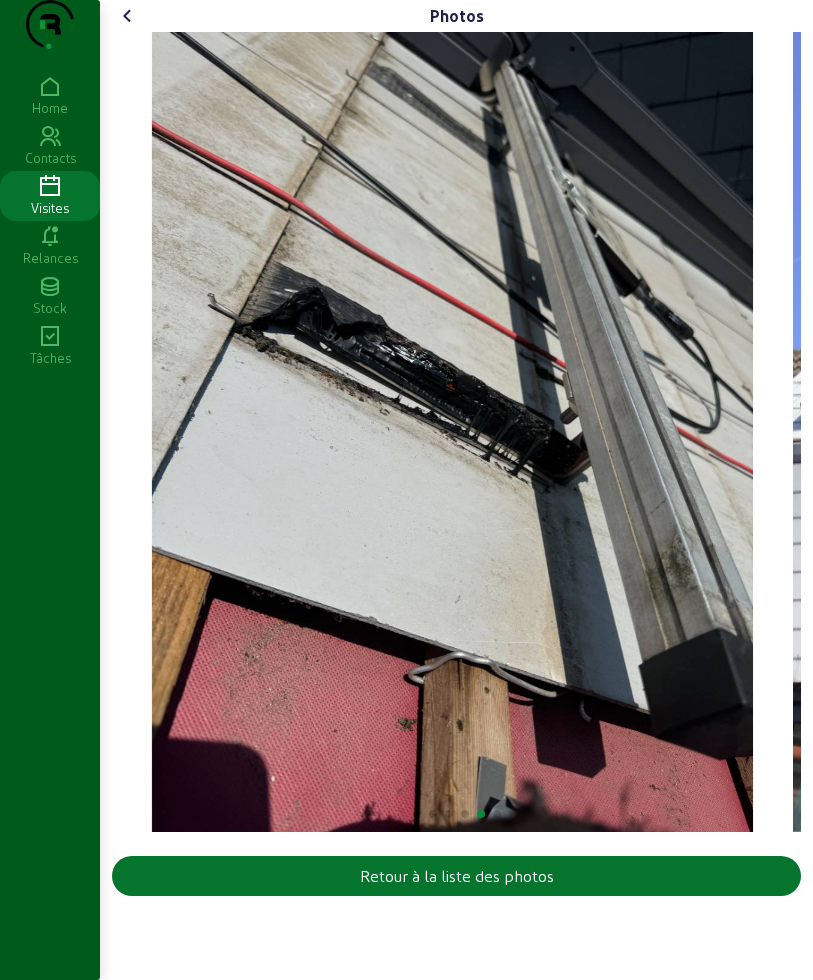 click on "Photos  Retour à la liste des photos" 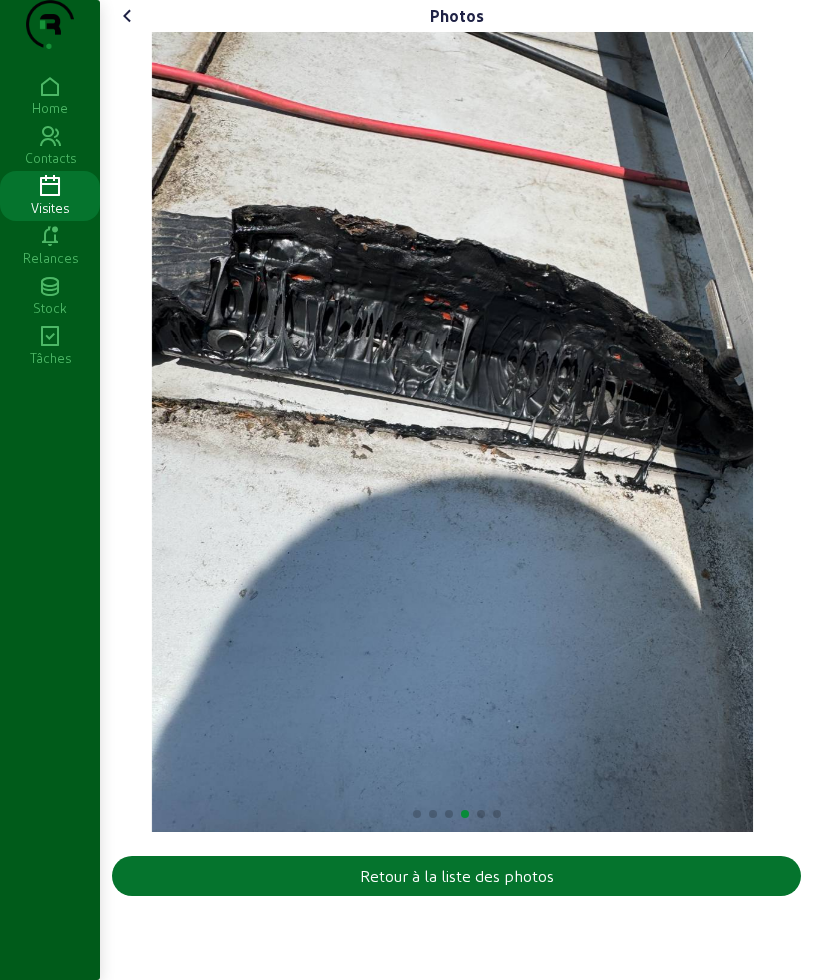 click 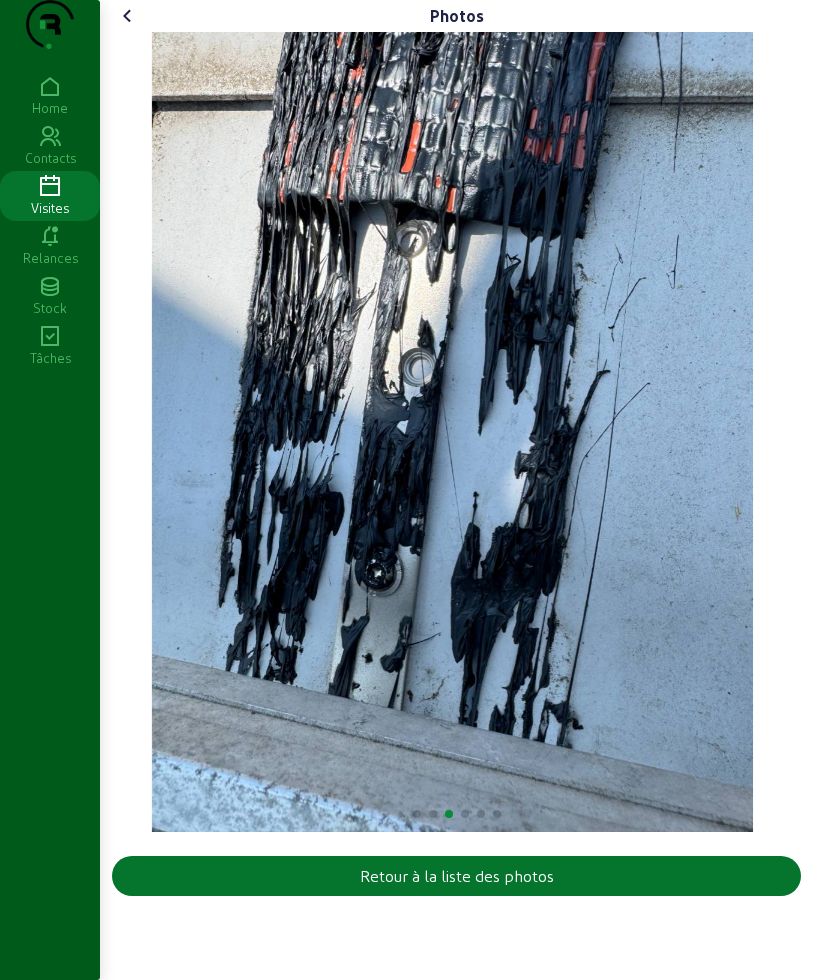 click 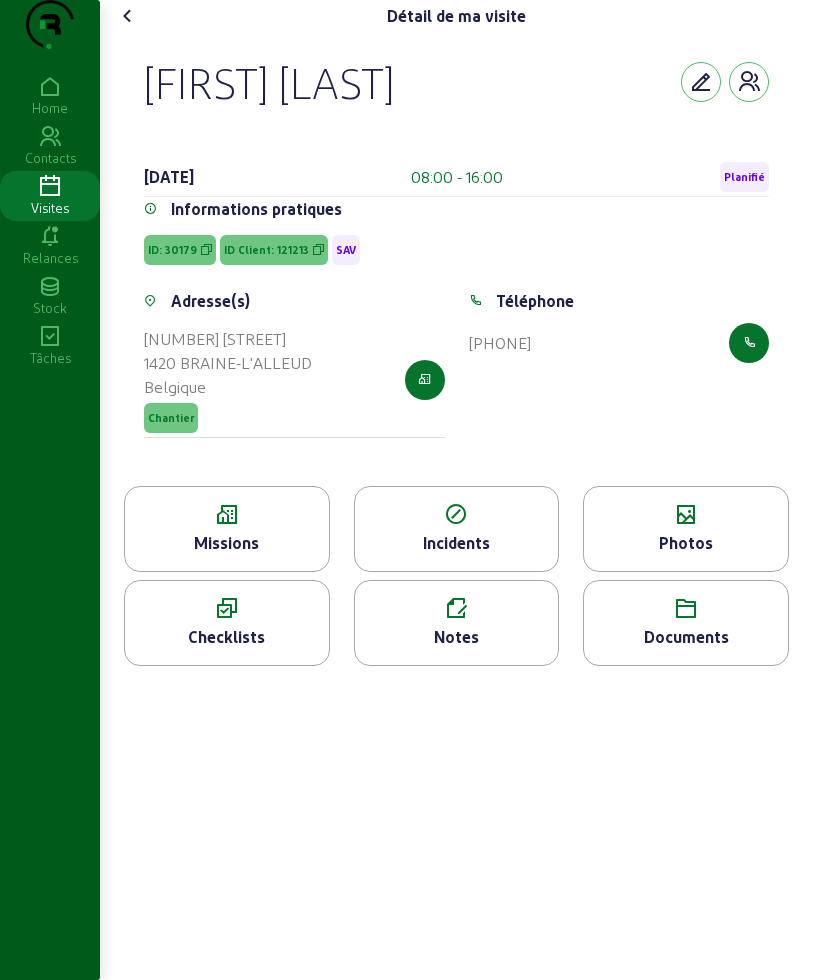 click on "Missions" 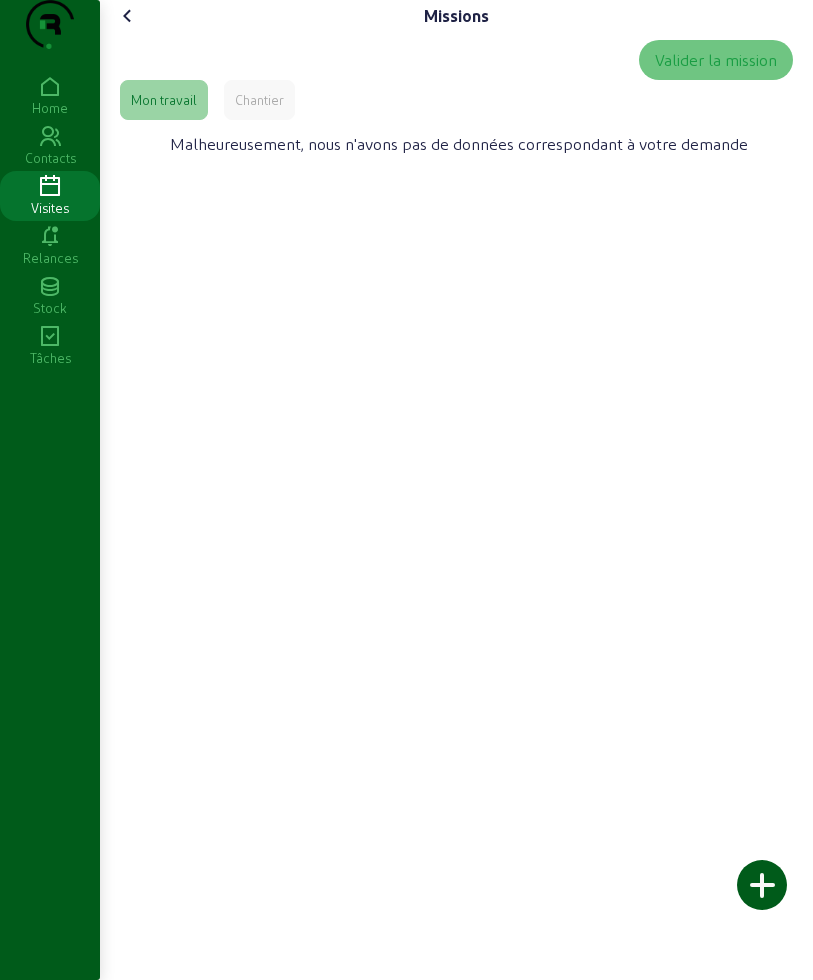 click on "Chantier" 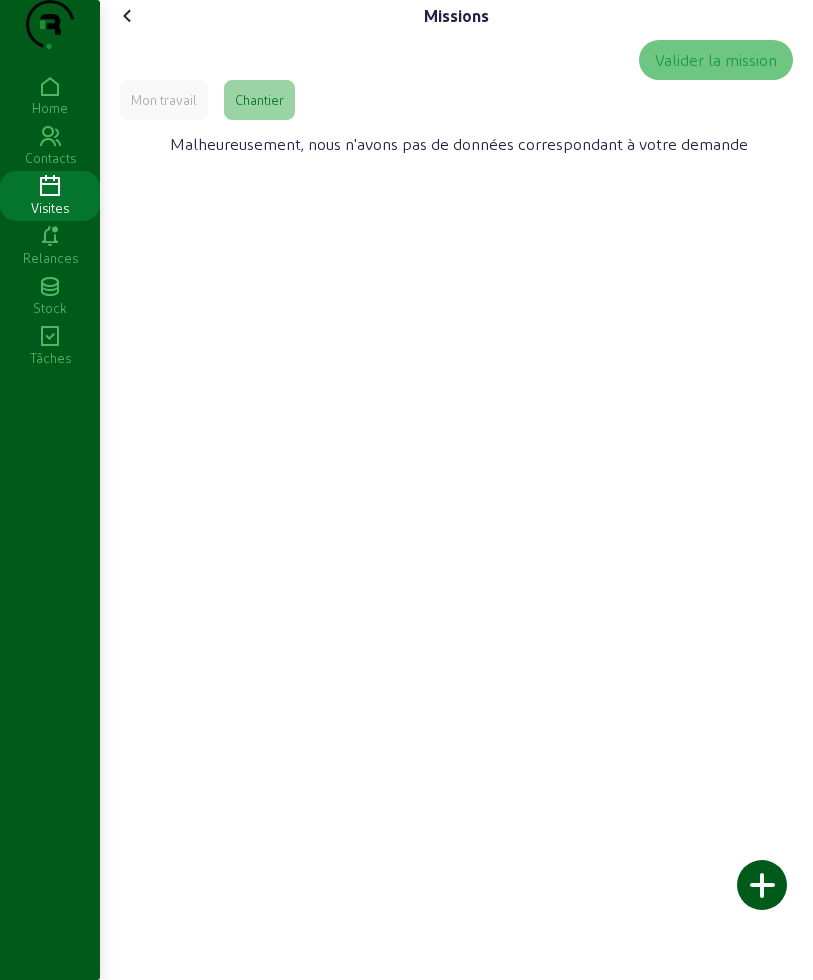 click 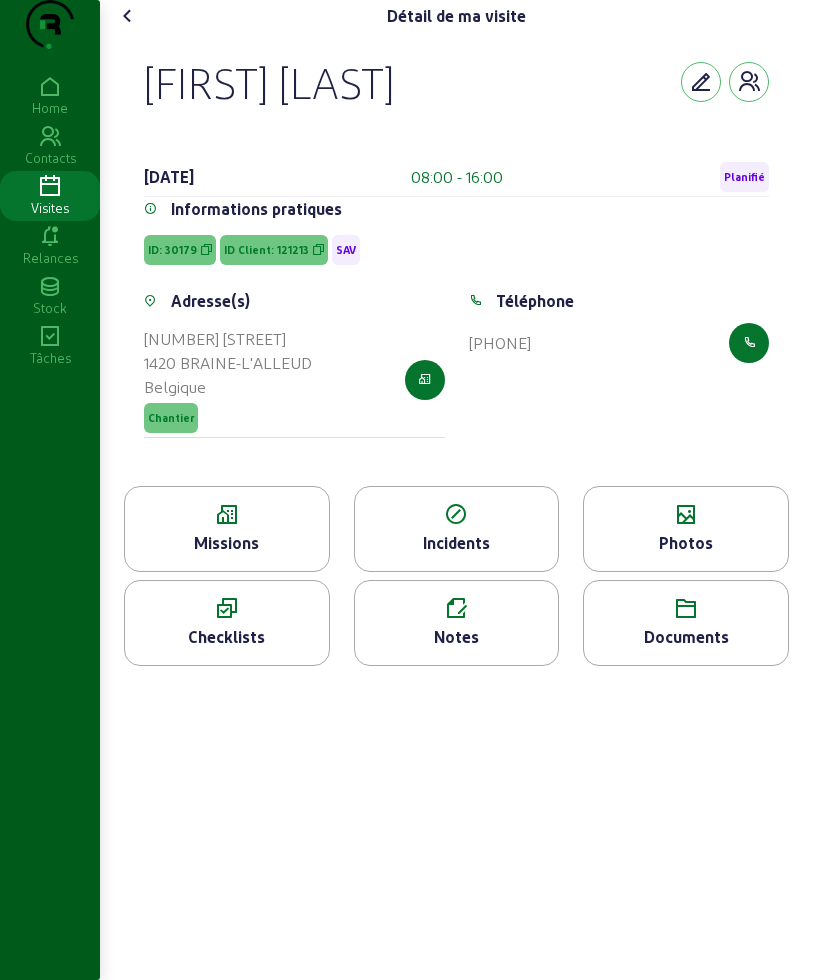 drag, startPoint x: 147, startPoint y: 119, endPoint x: 478, endPoint y: 128, distance: 331.12234 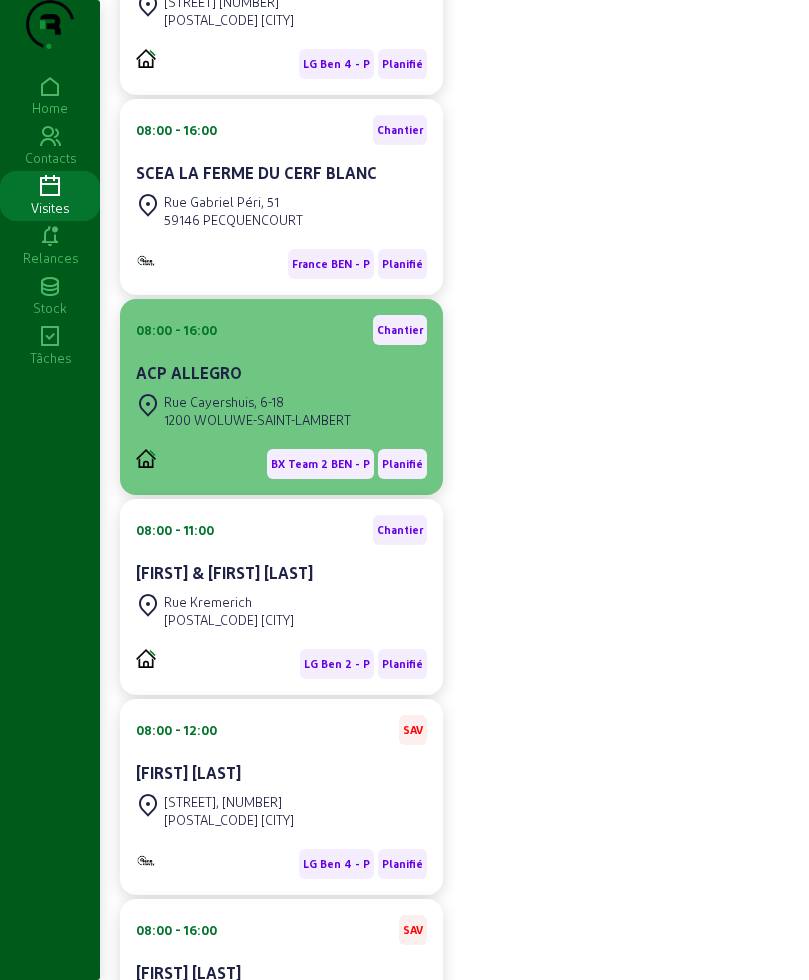 scroll, scrollTop: 625, scrollLeft: 0, axis: vertical 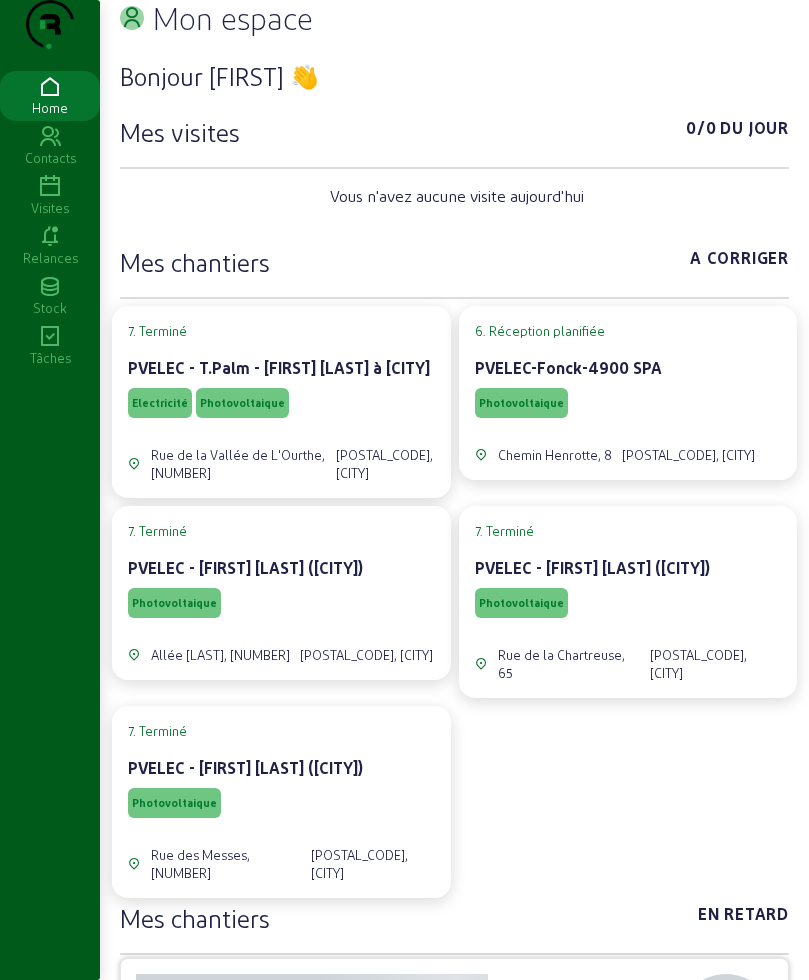 click 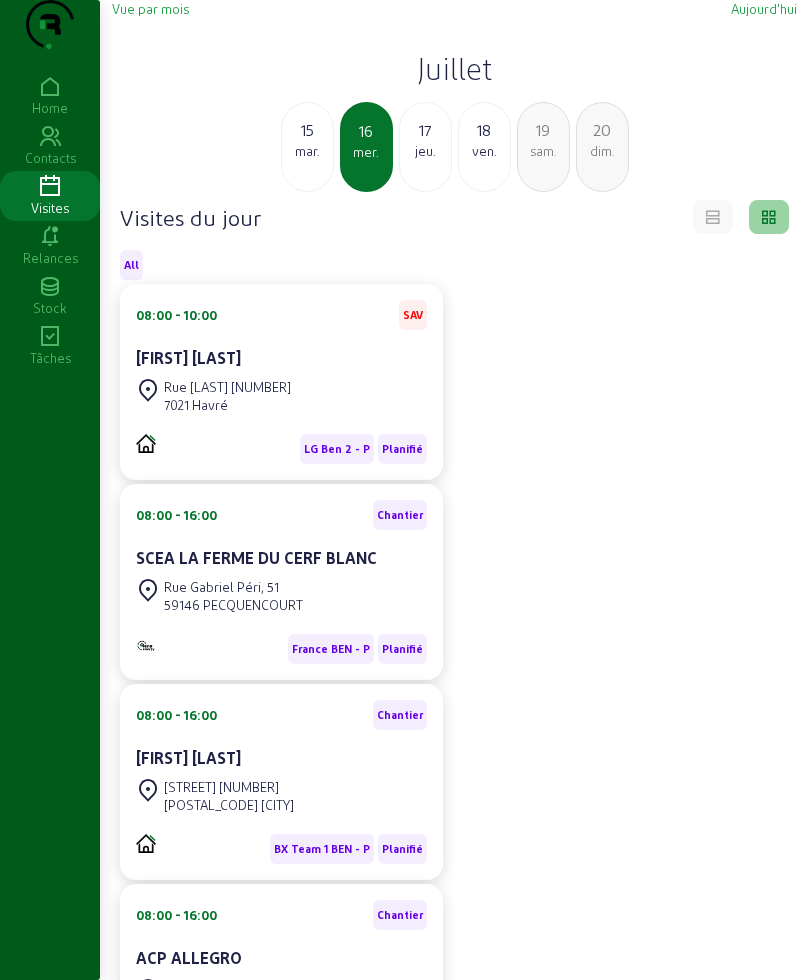 click on "jeu." 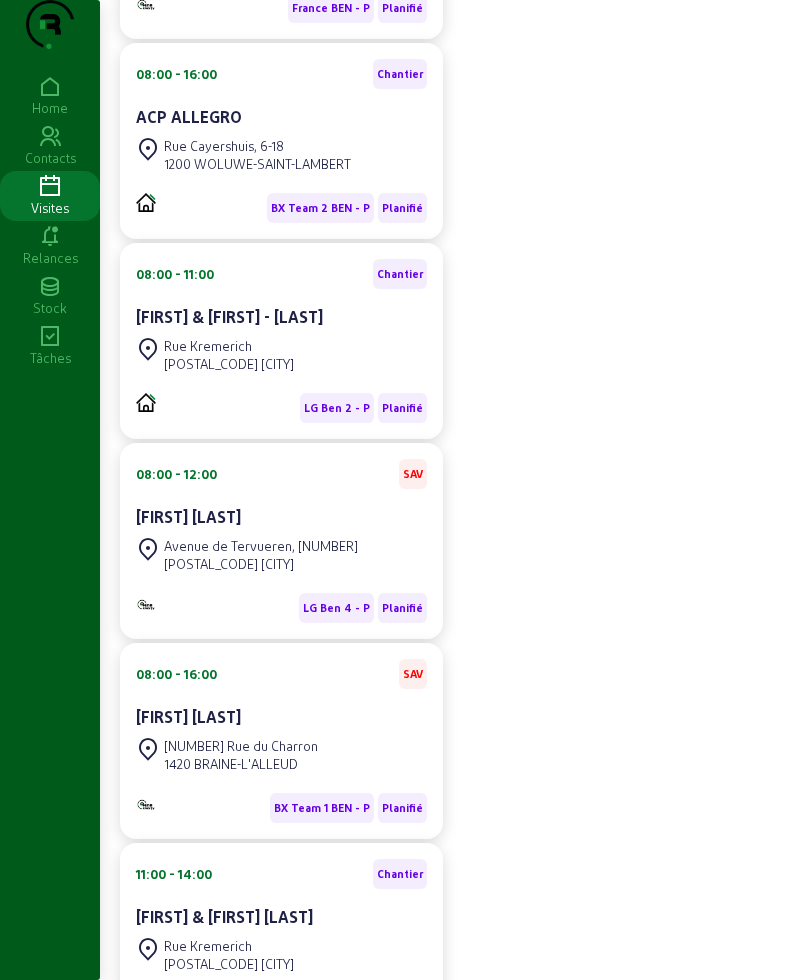 scroll, scrollTop: 766, scrollLeft: 0, axis: vertical 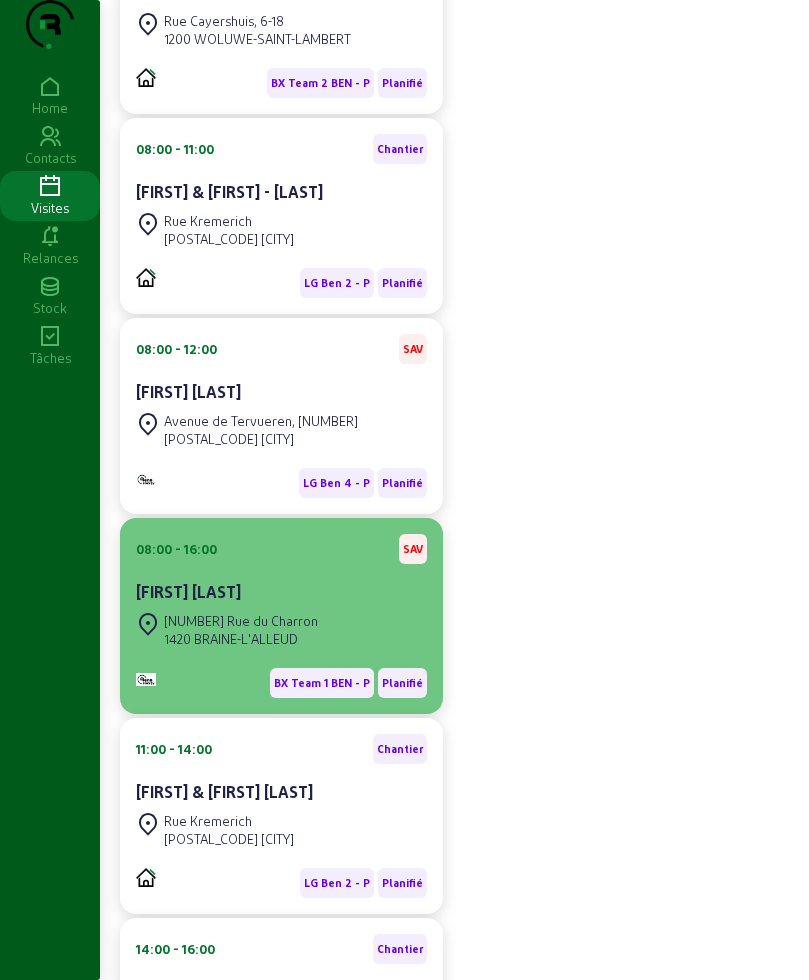 click on "[NUMBER] Rue du Charron" 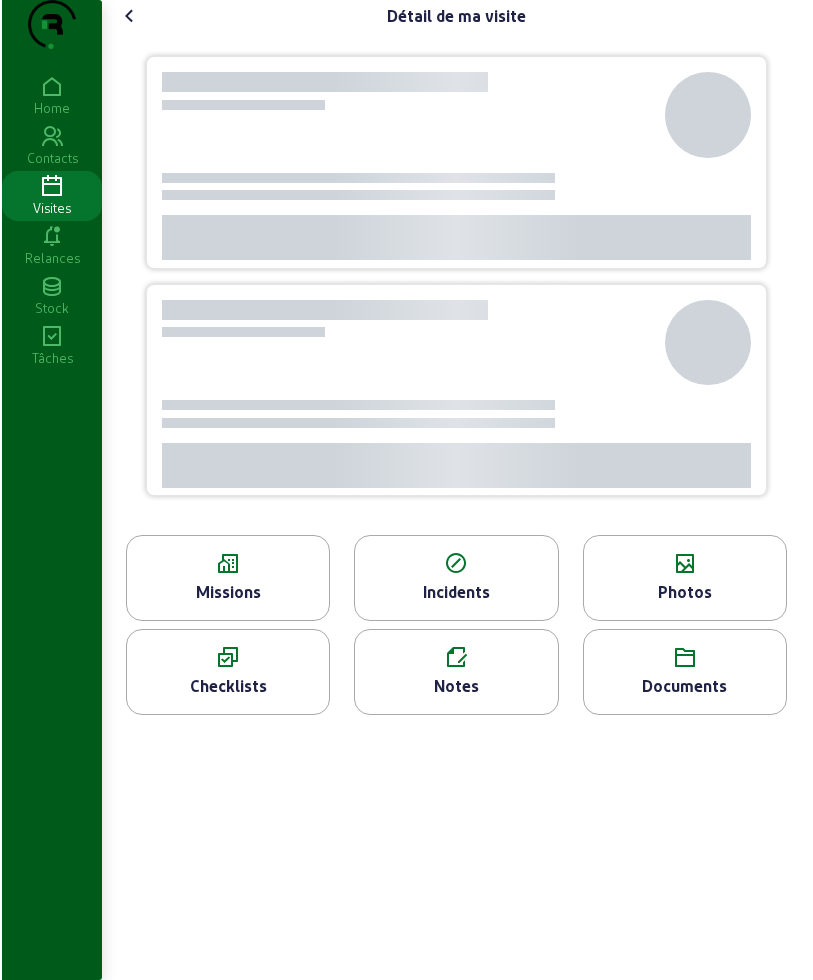 scroll, scrollTop: 0, scrollLeft: 0, axis: both 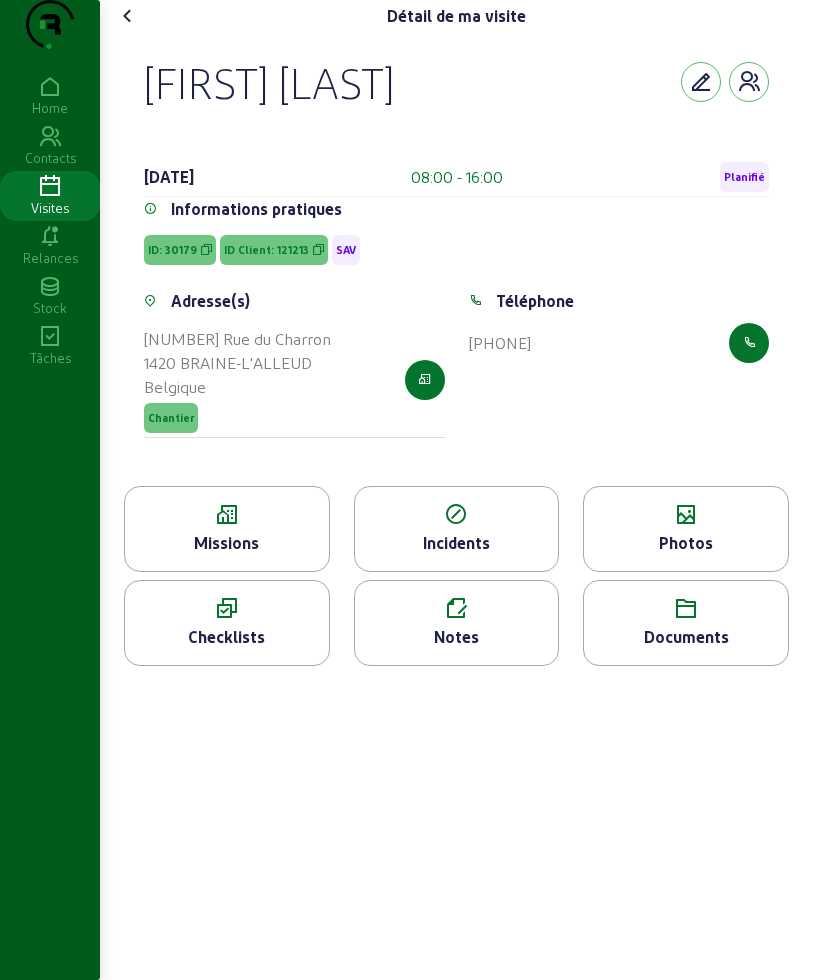 click on "Missions" 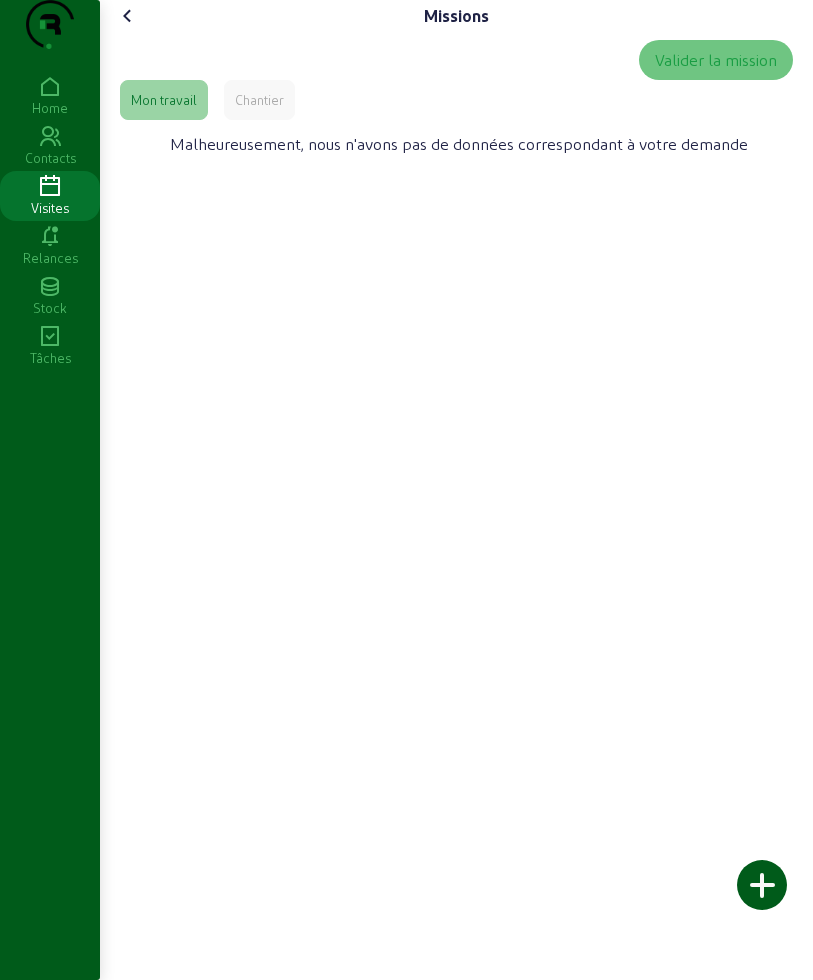 click on "Mon travail" 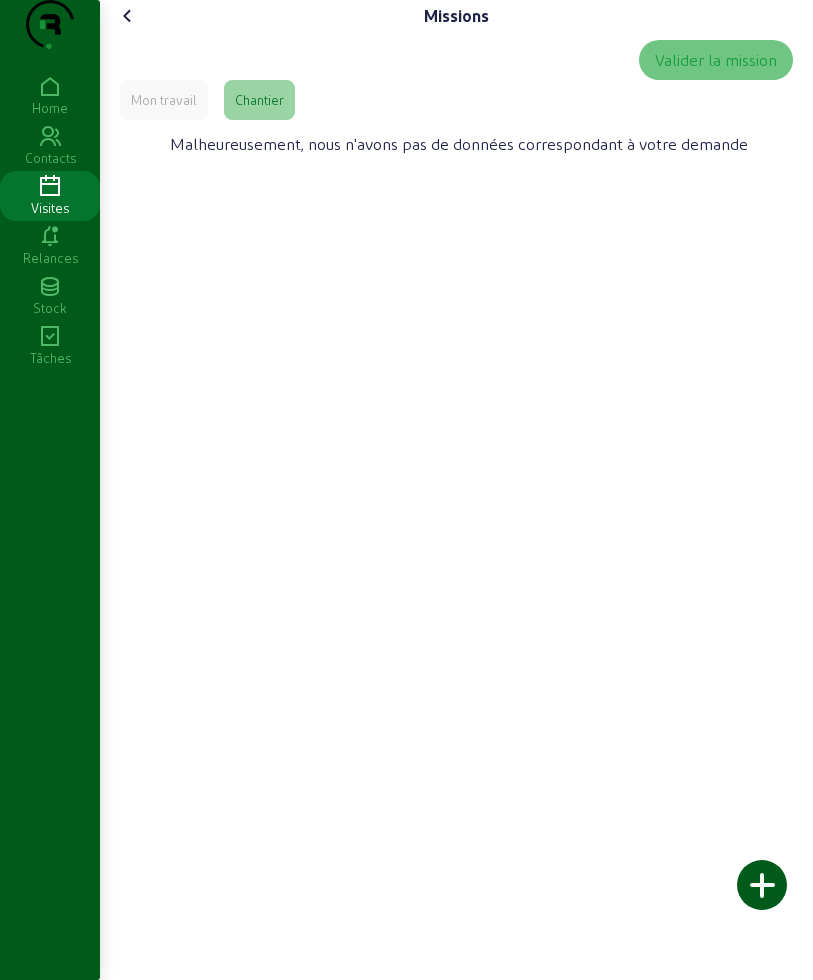 click 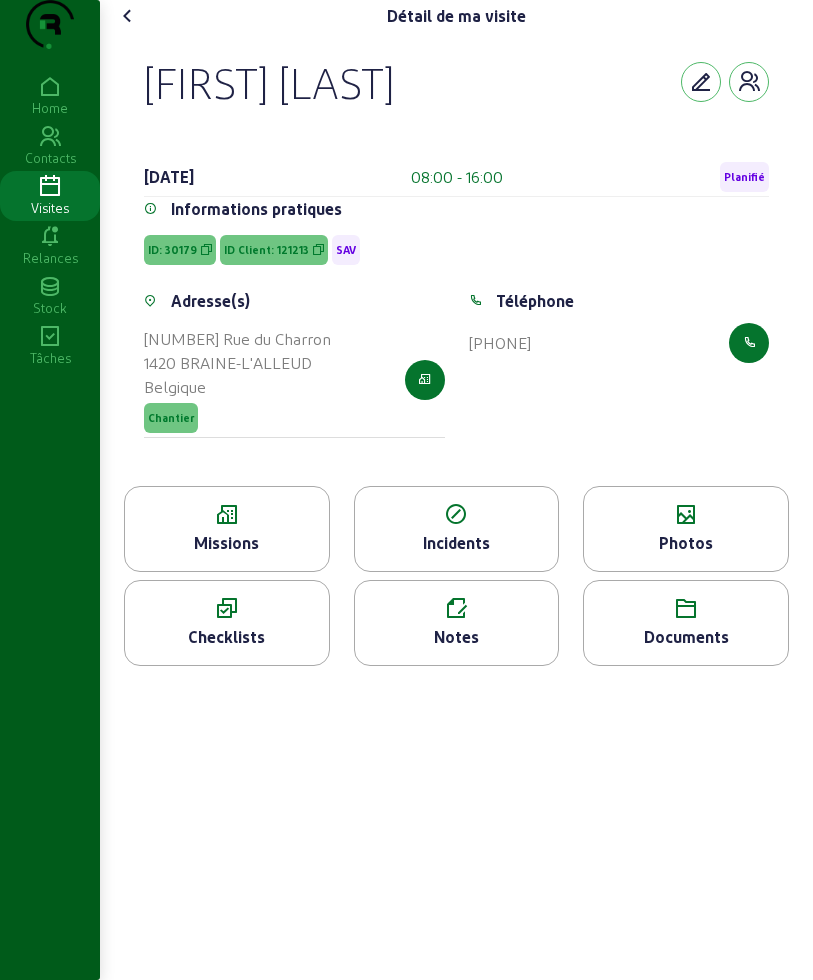 click 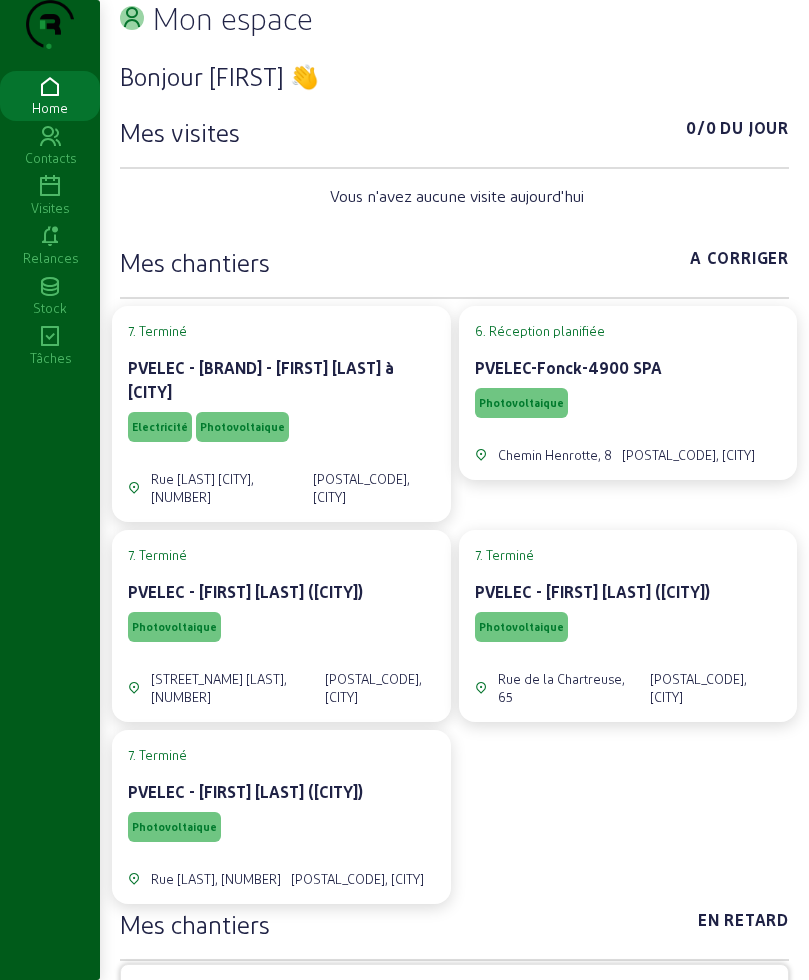 scroll, scrollTop: 0, scrollLeft: 0, axis: both 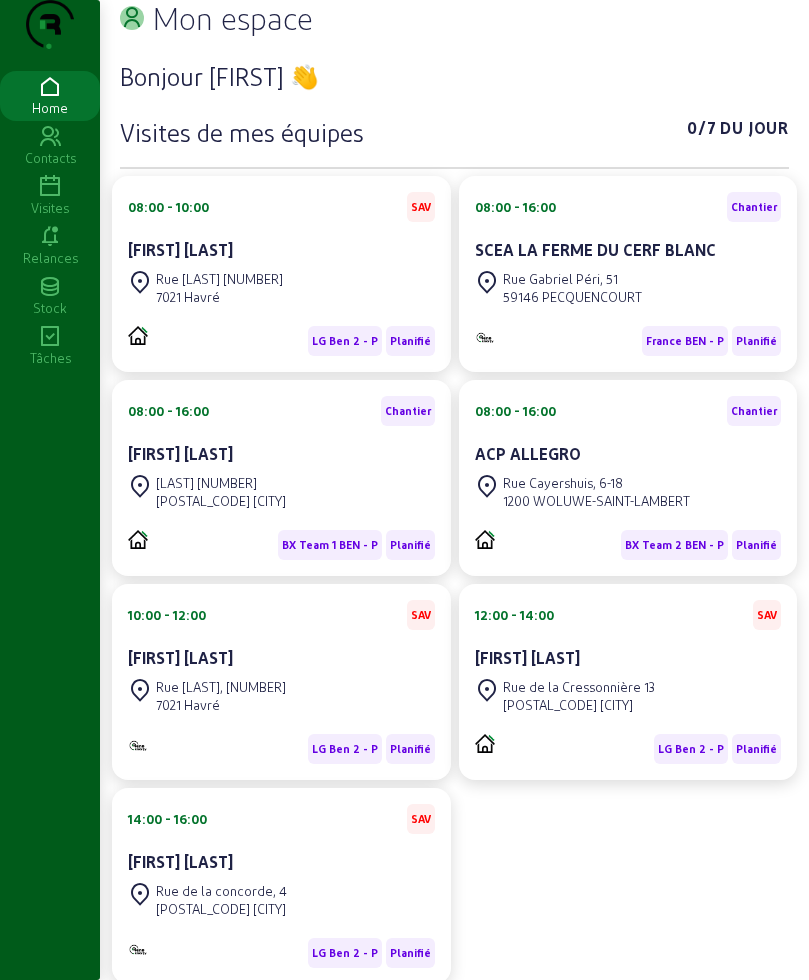 click 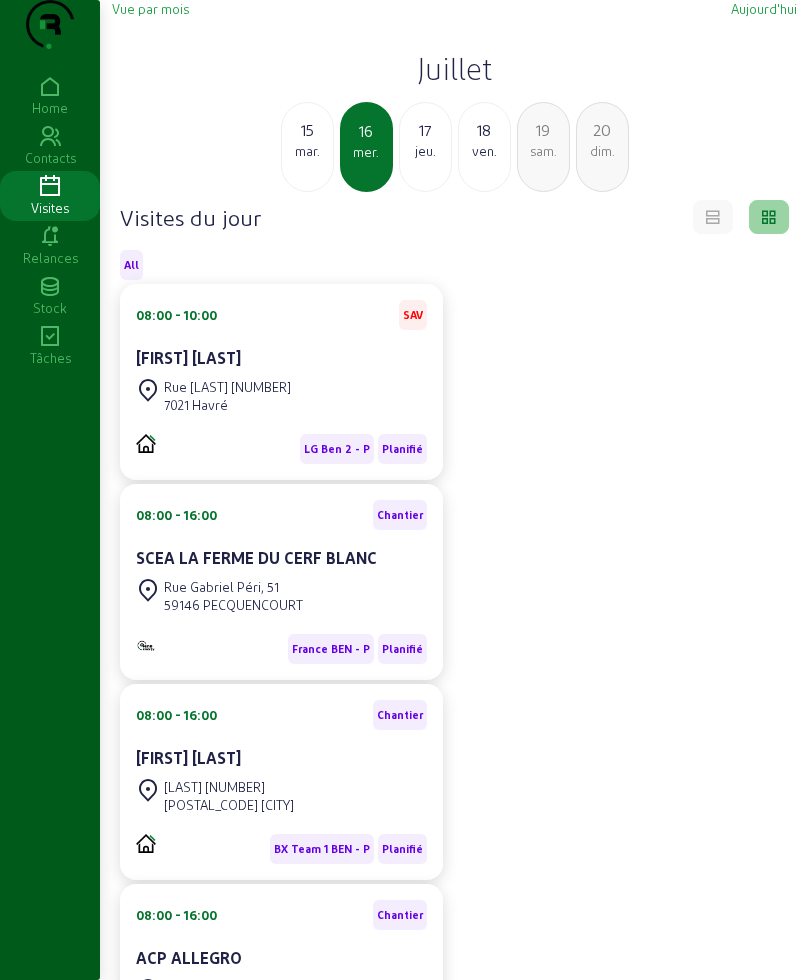 click on "17 jeu." 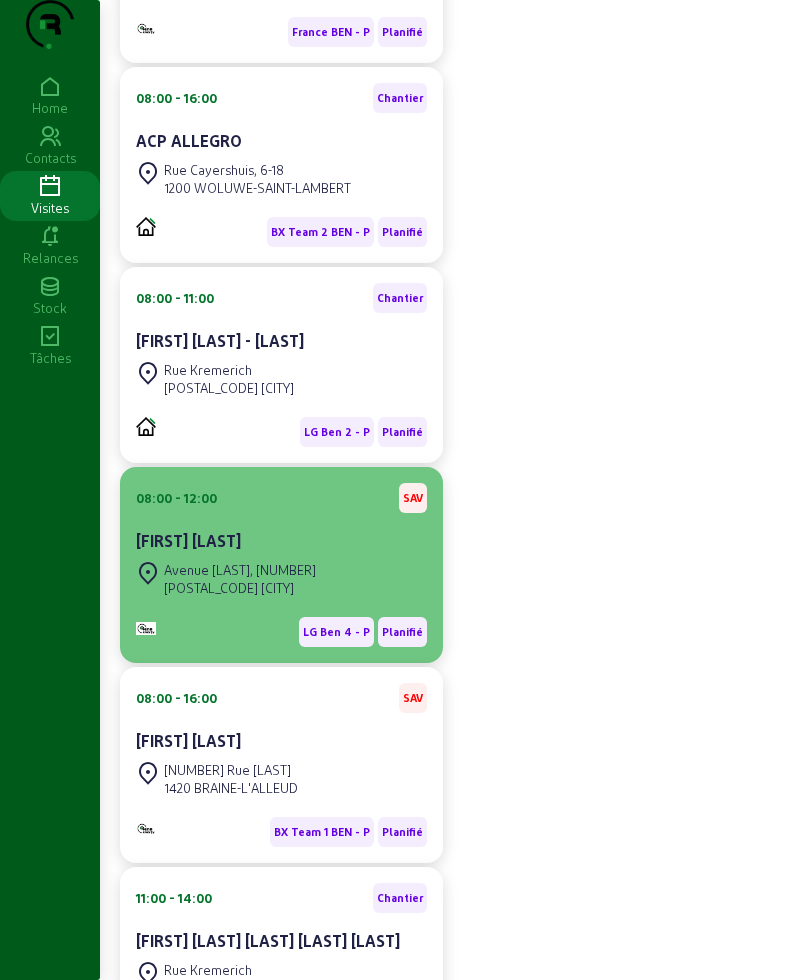 scroll, scrollTop: 750, scrollLeft: 0, axis: vertical 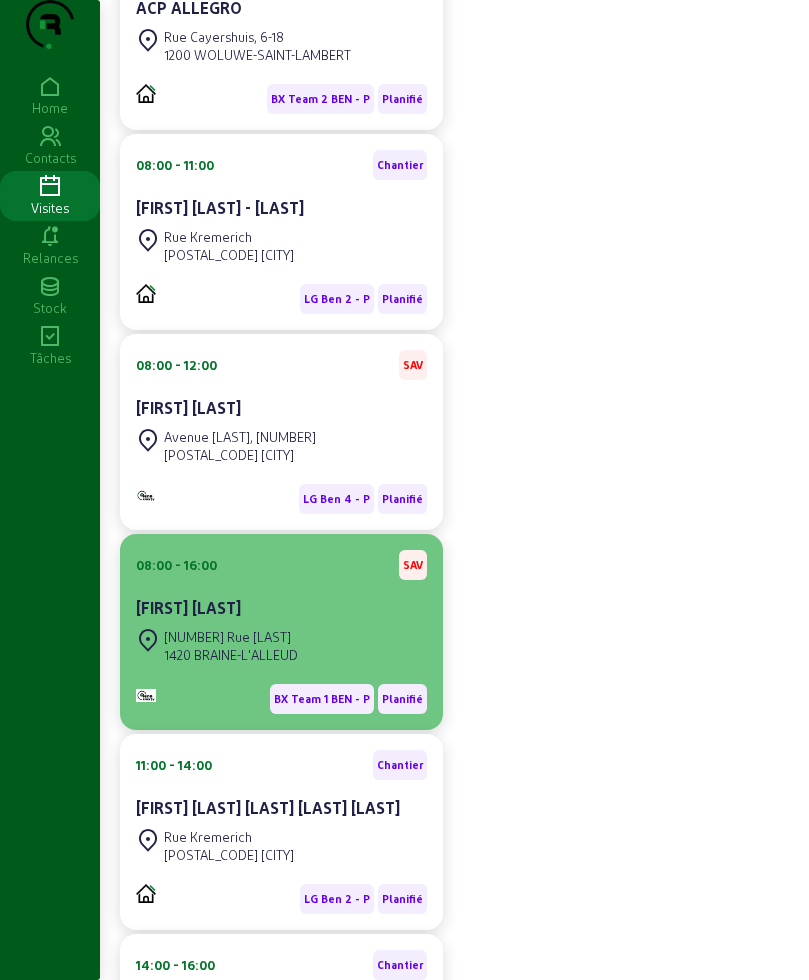 click on "[NUMBER] Rue du Charron" 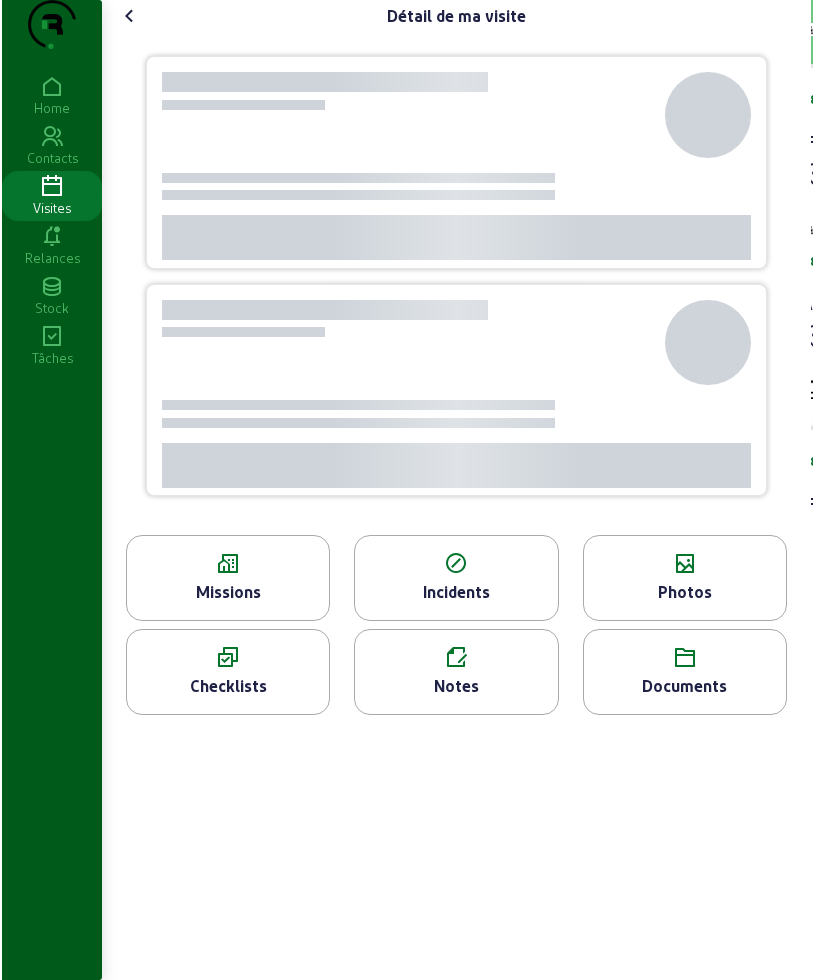 scroll, scrollTop: 0, scrollLeft: 0, axis: both 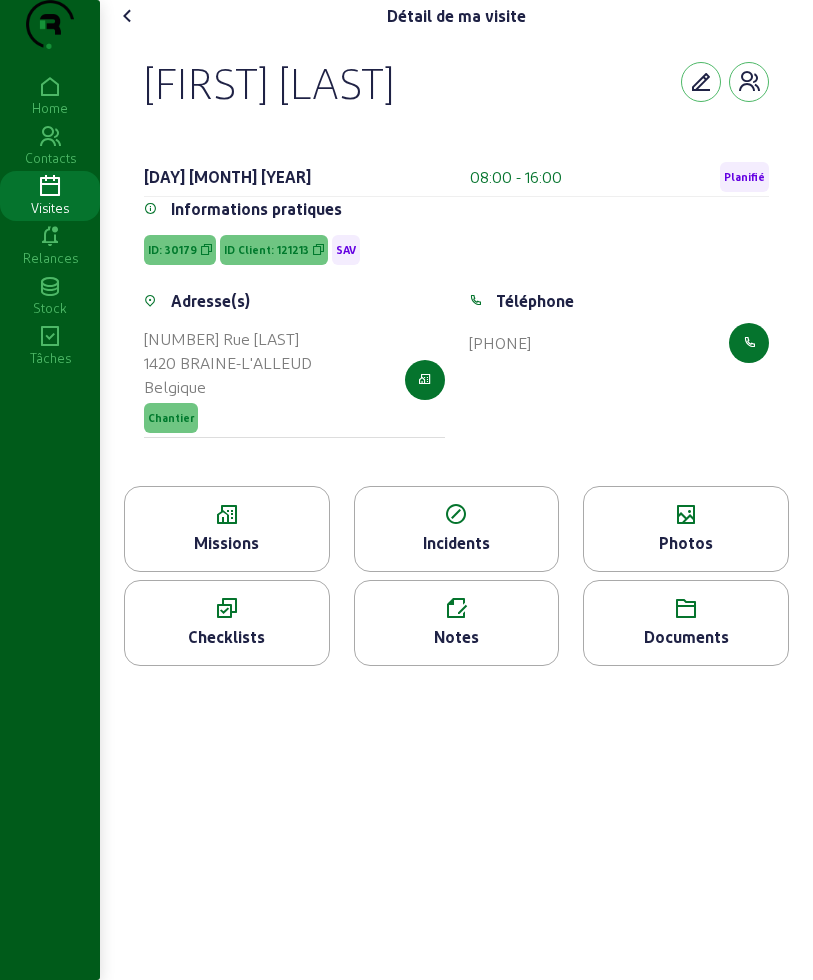click 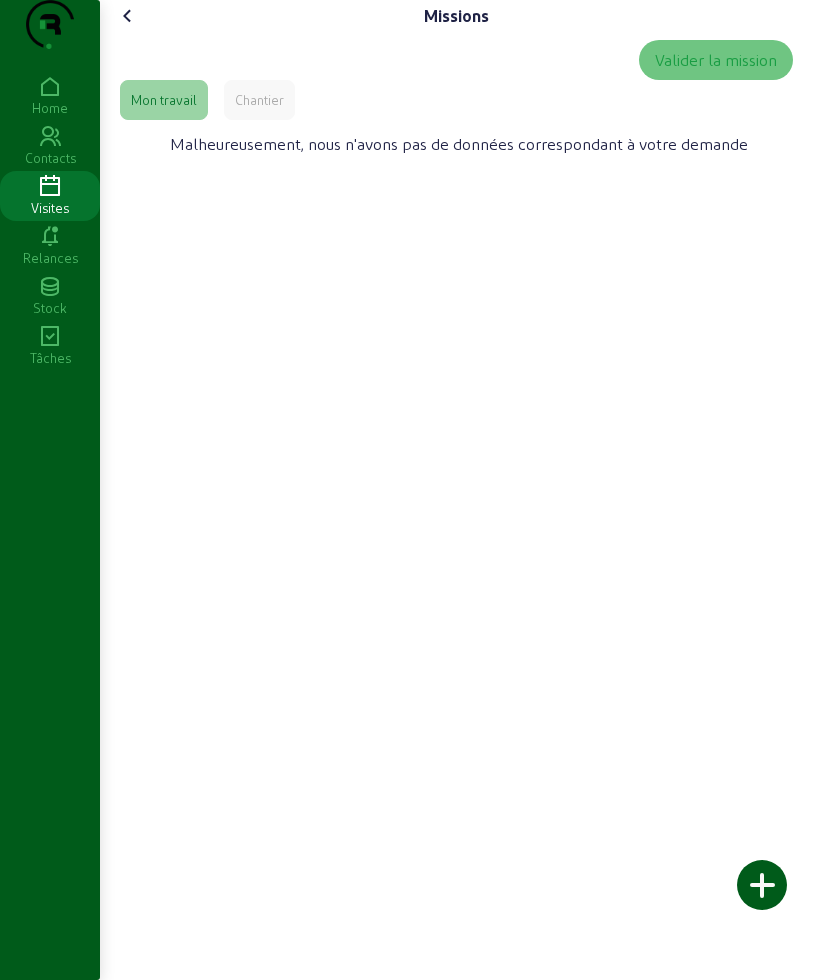 click on "Chantier" 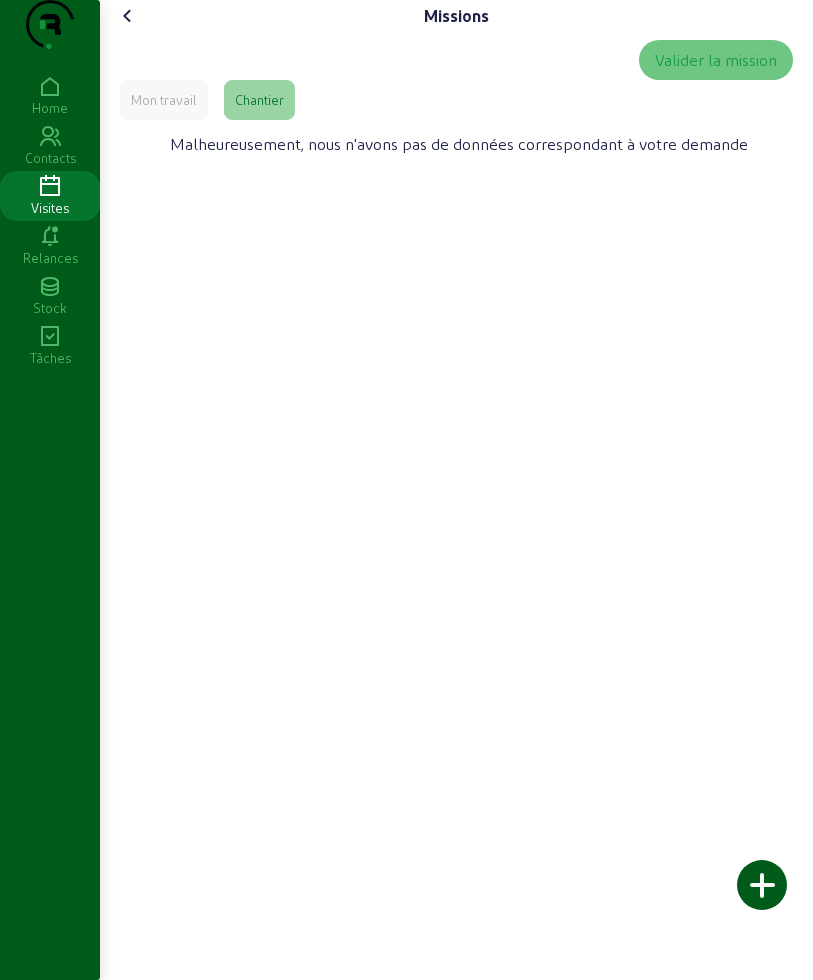 click on "Mon travail" 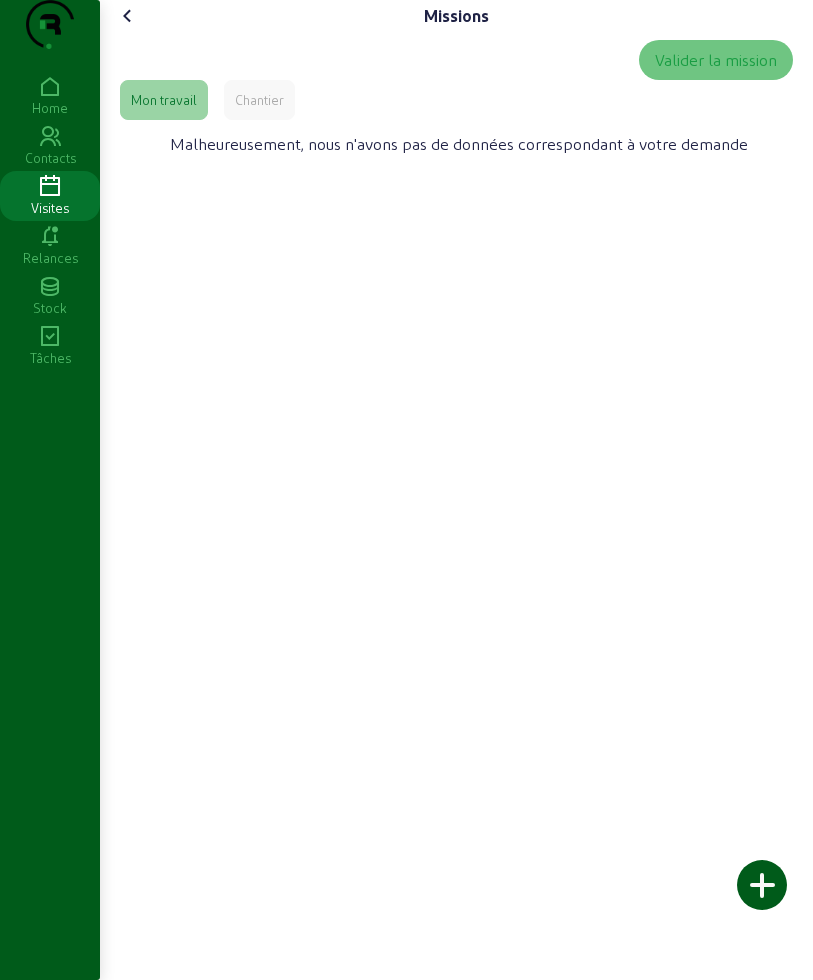 click 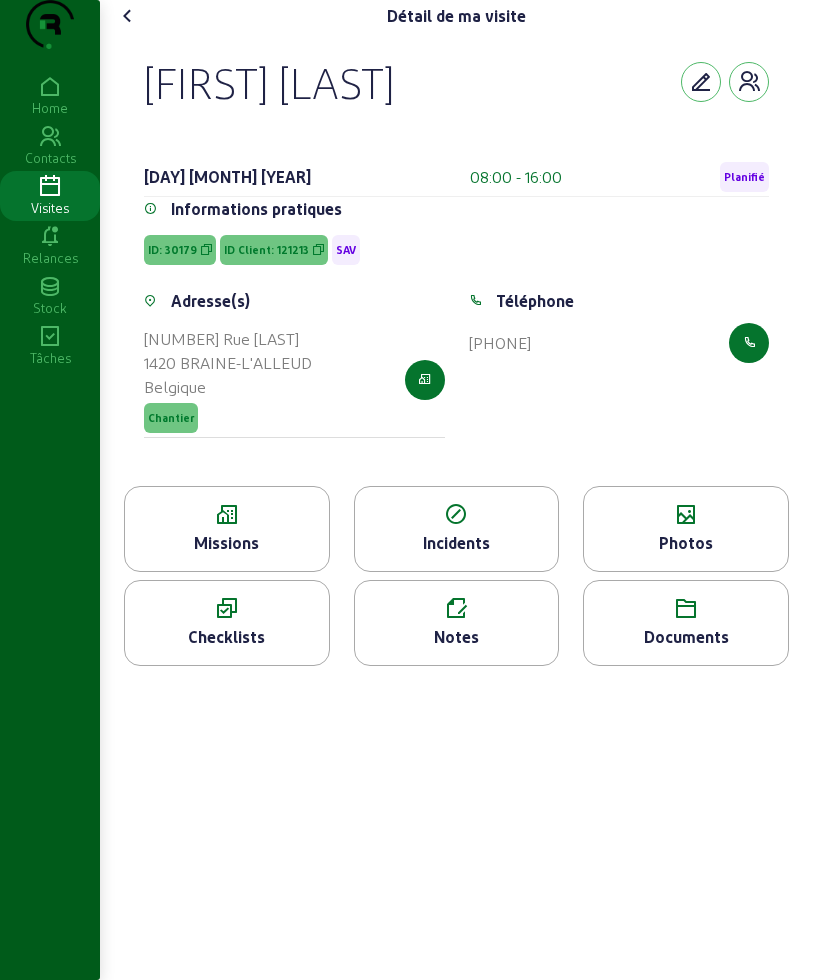 click 